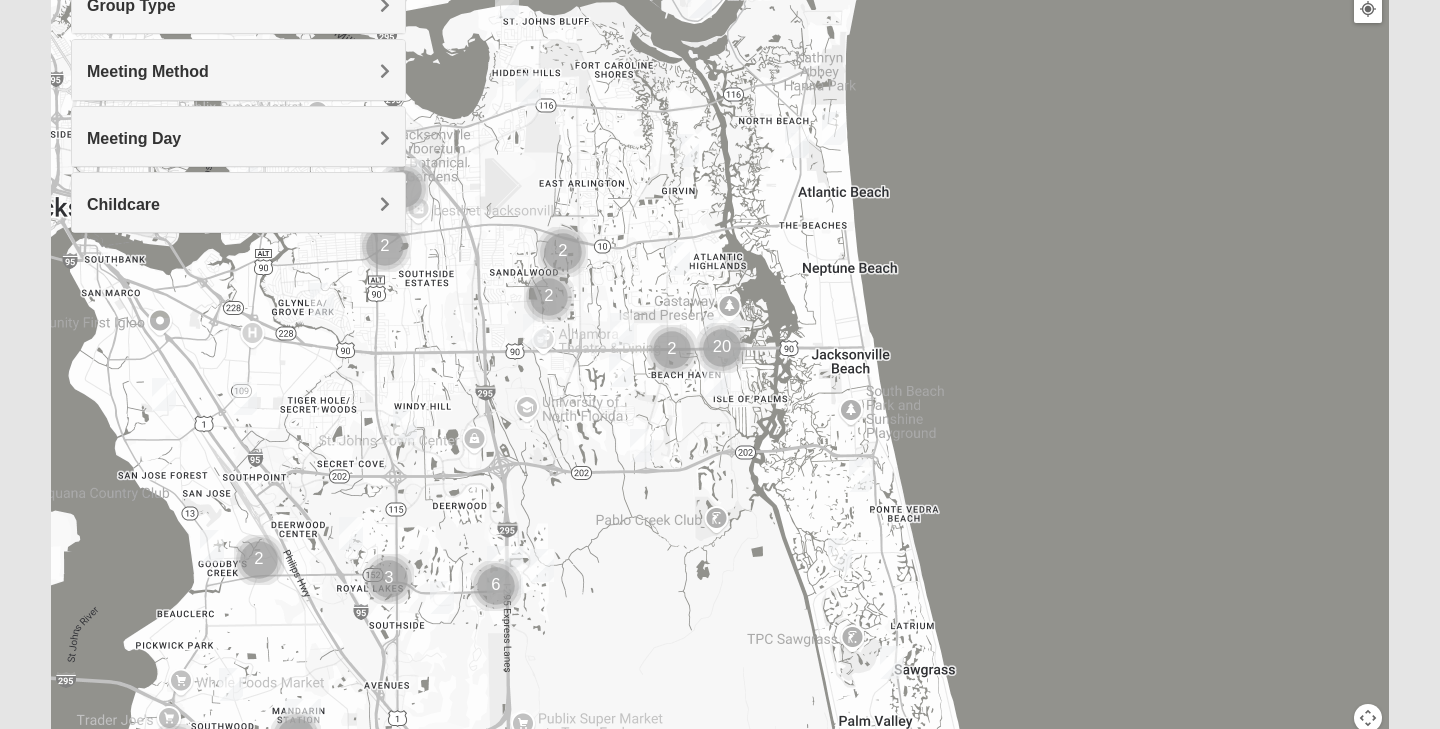 scroll, scrollTop: 244, scrollLeft: 0, axis: vertical 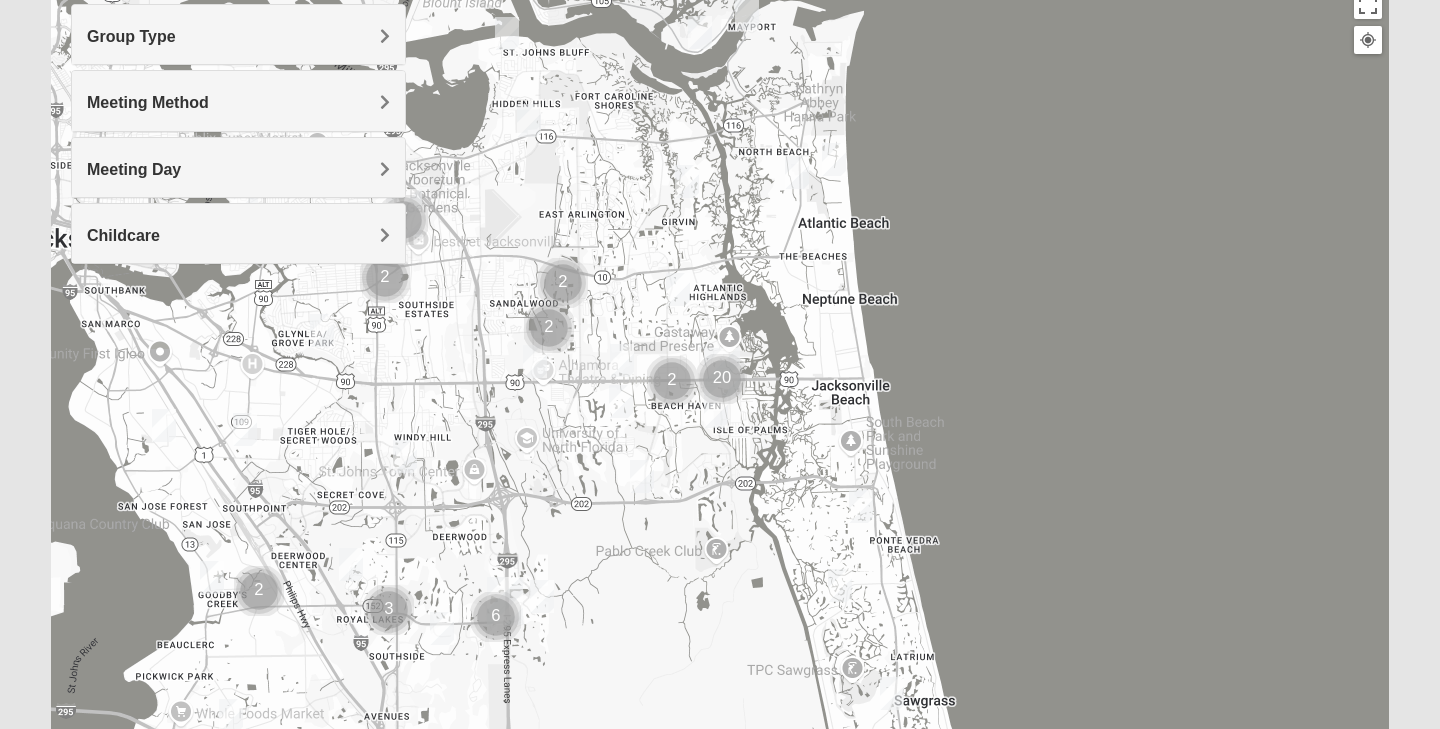 click on "Group Type" at bounding box center [131, 36] 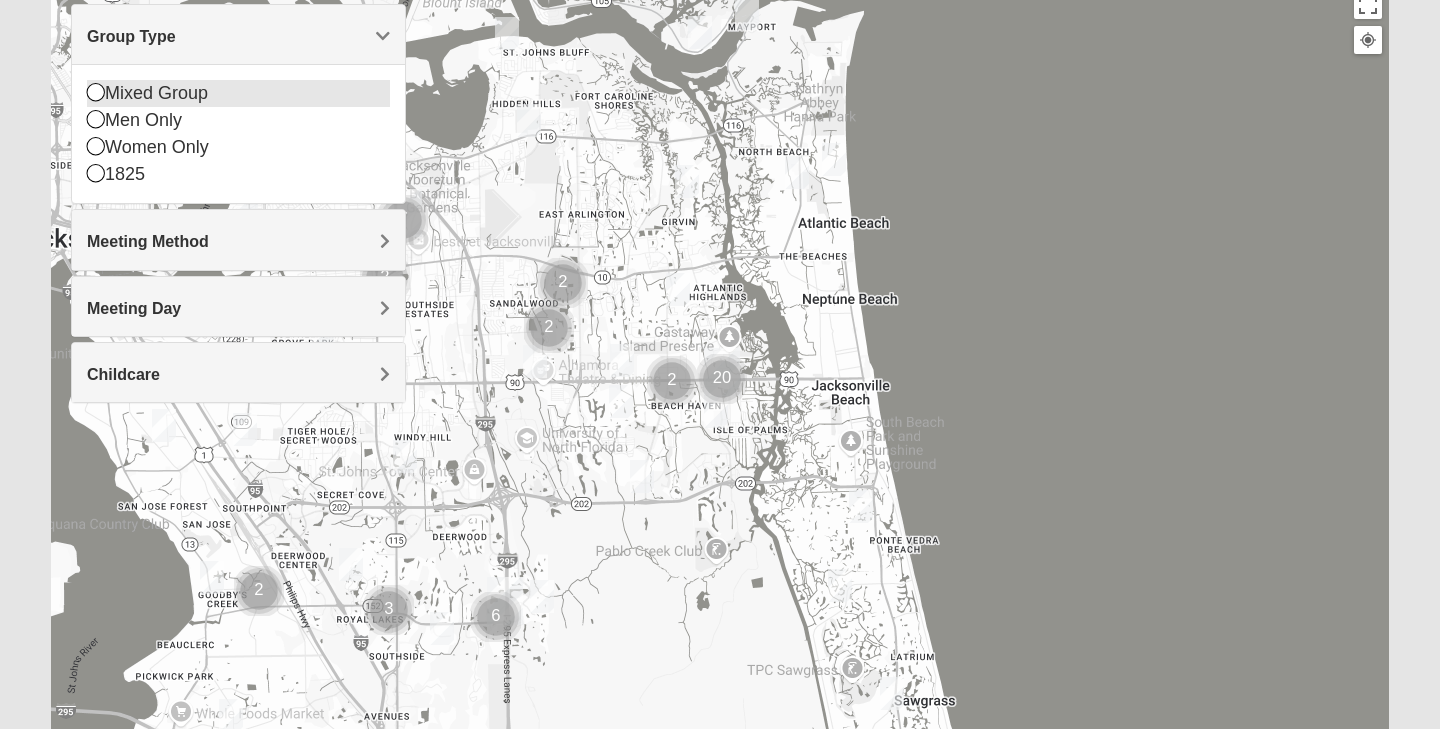 click at bounding box center [96, 92] 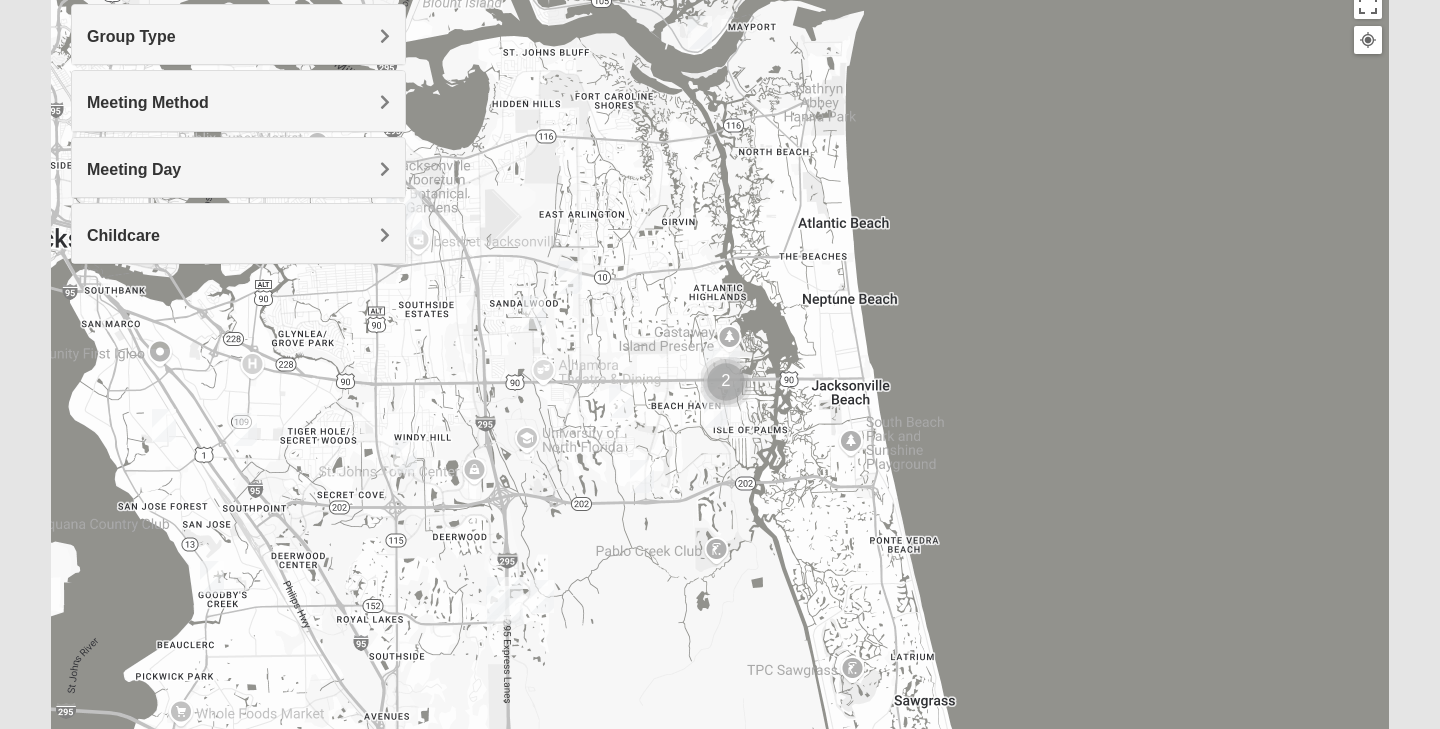 click on "Meeting Method" at bounding box center [148, 102] 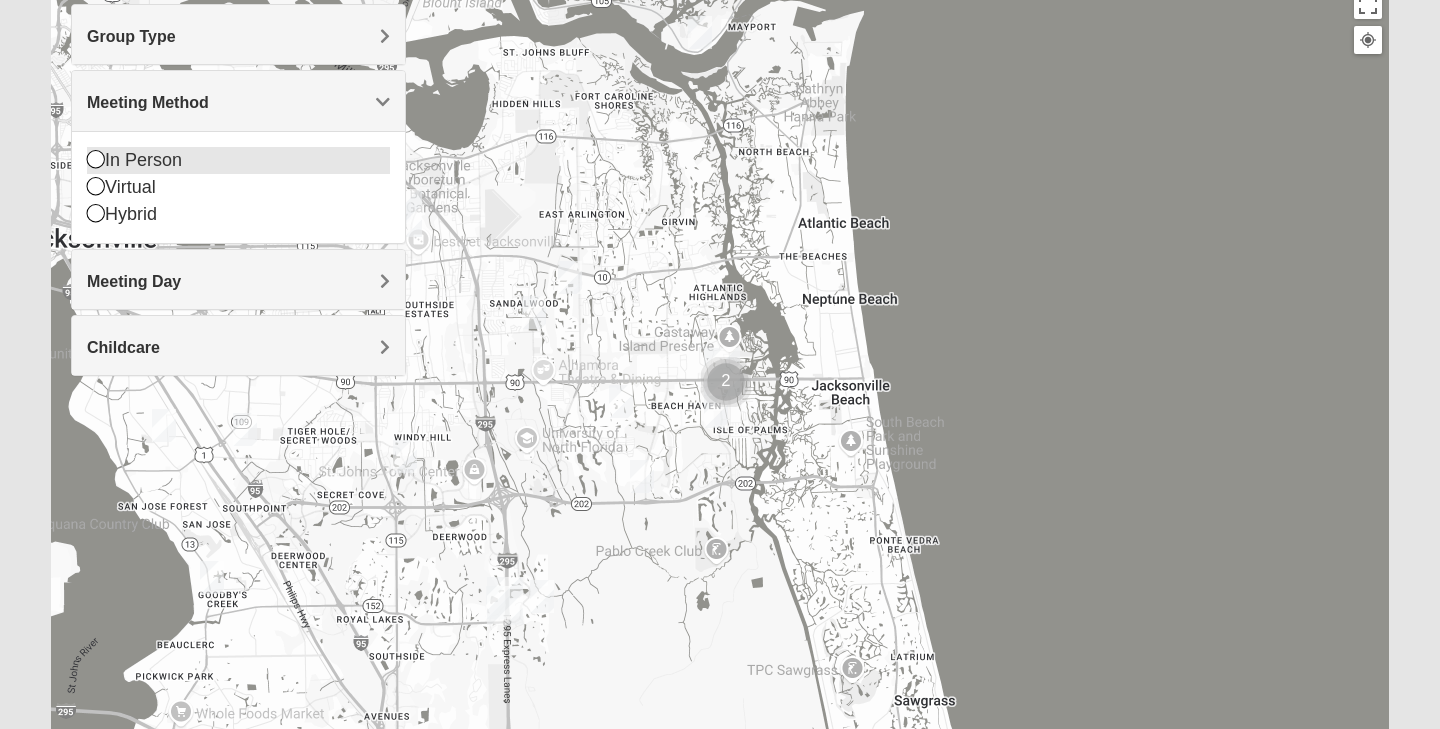 click at bounding box center (96, 159) 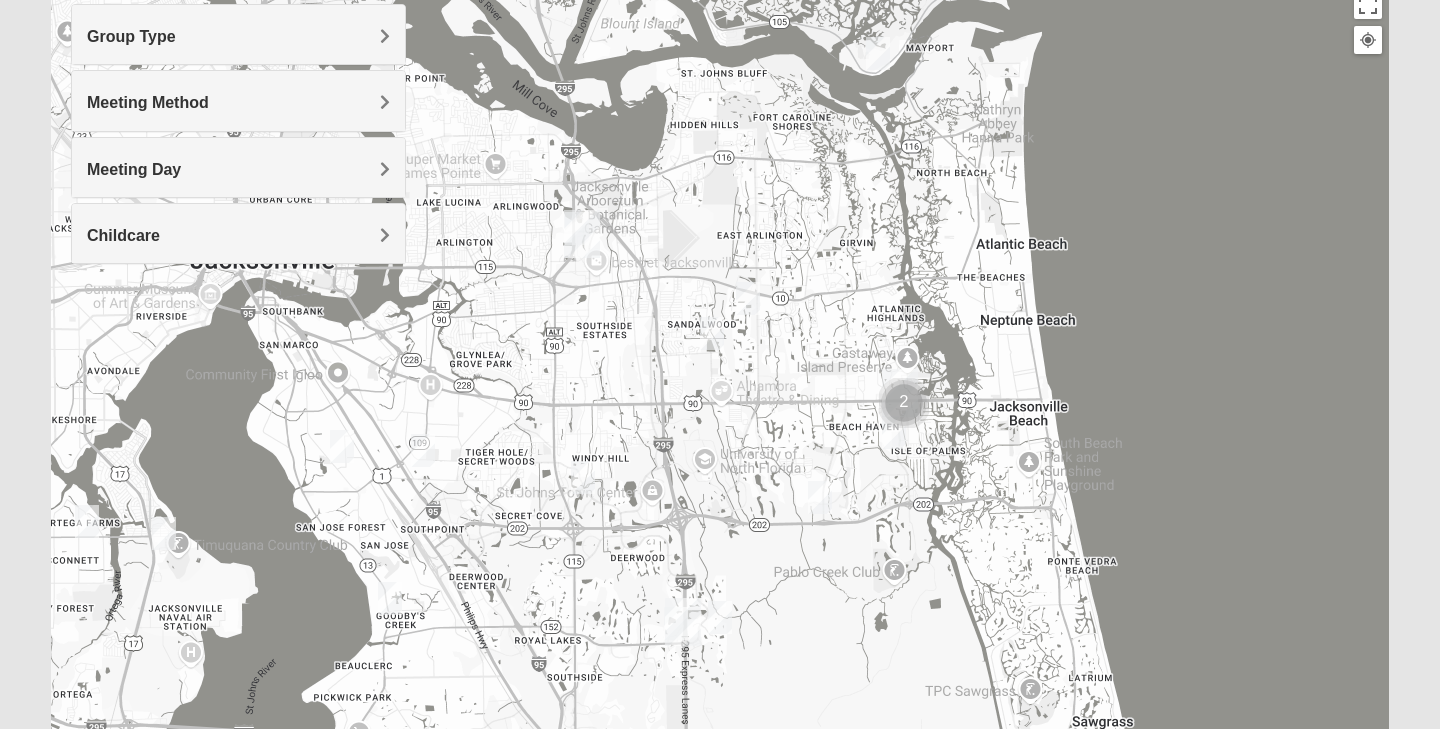 drag, startPoint x: 489, startPoint y: 245, endPoint x: 670, endPoint y: 266, distance: 182.21416 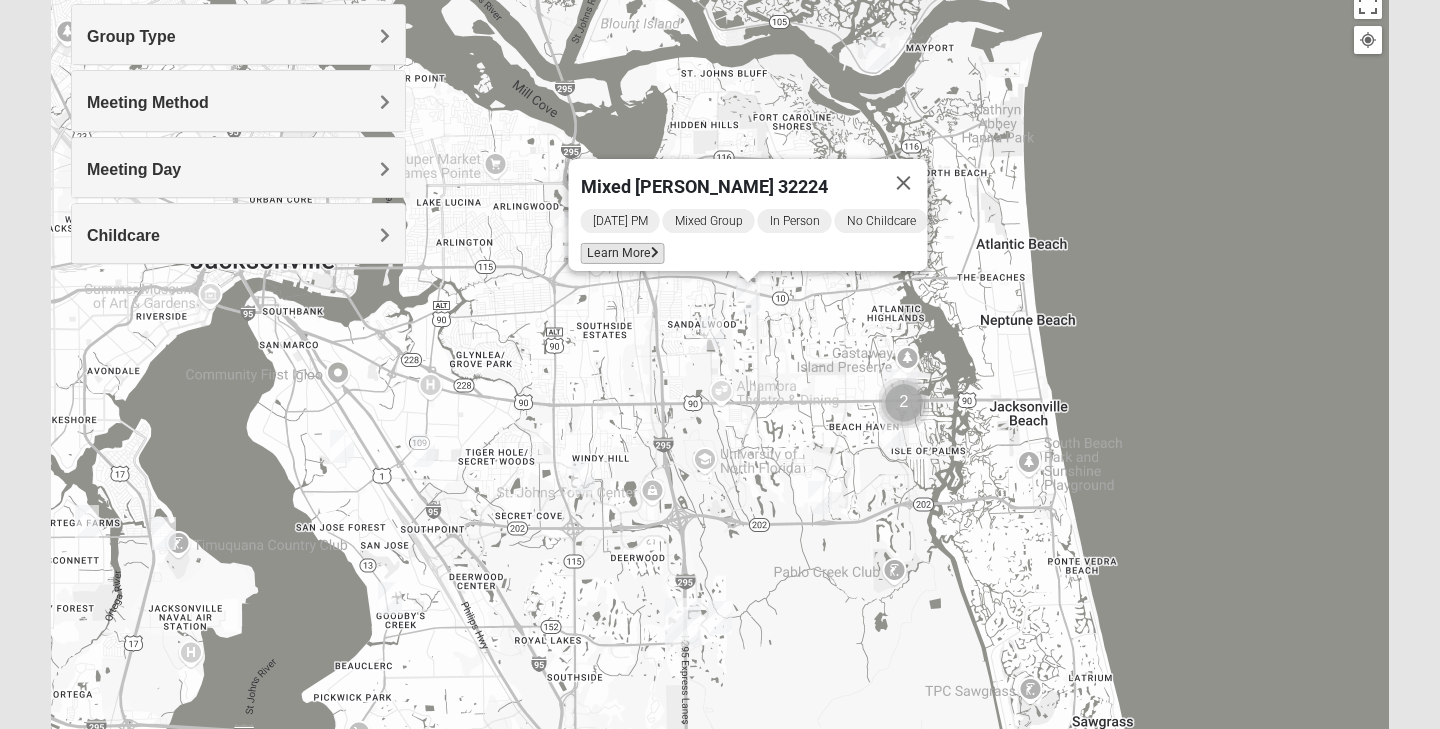 click on "Learn More" at bounding box center (623, 253) 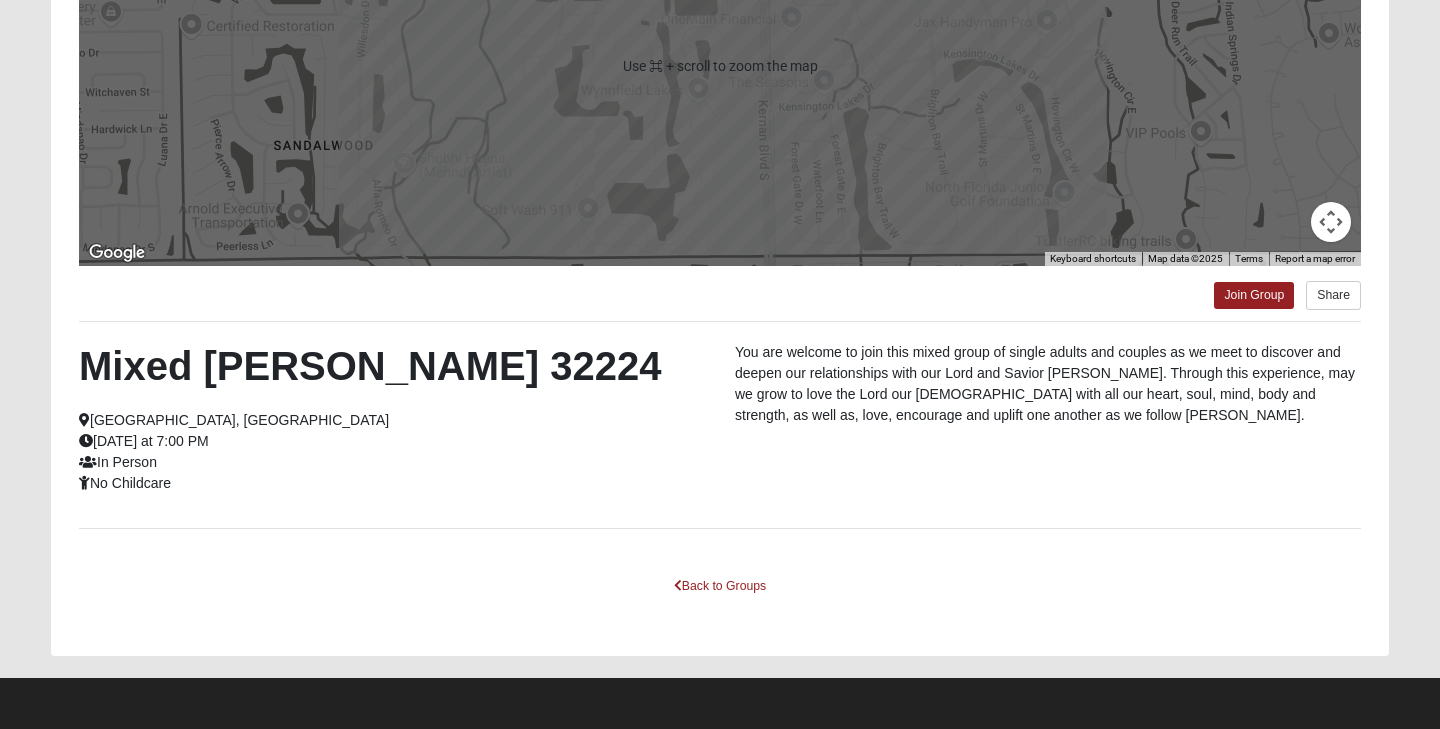 scroll, scrollTop: 352, scrollLeft: 0, axis: vertical 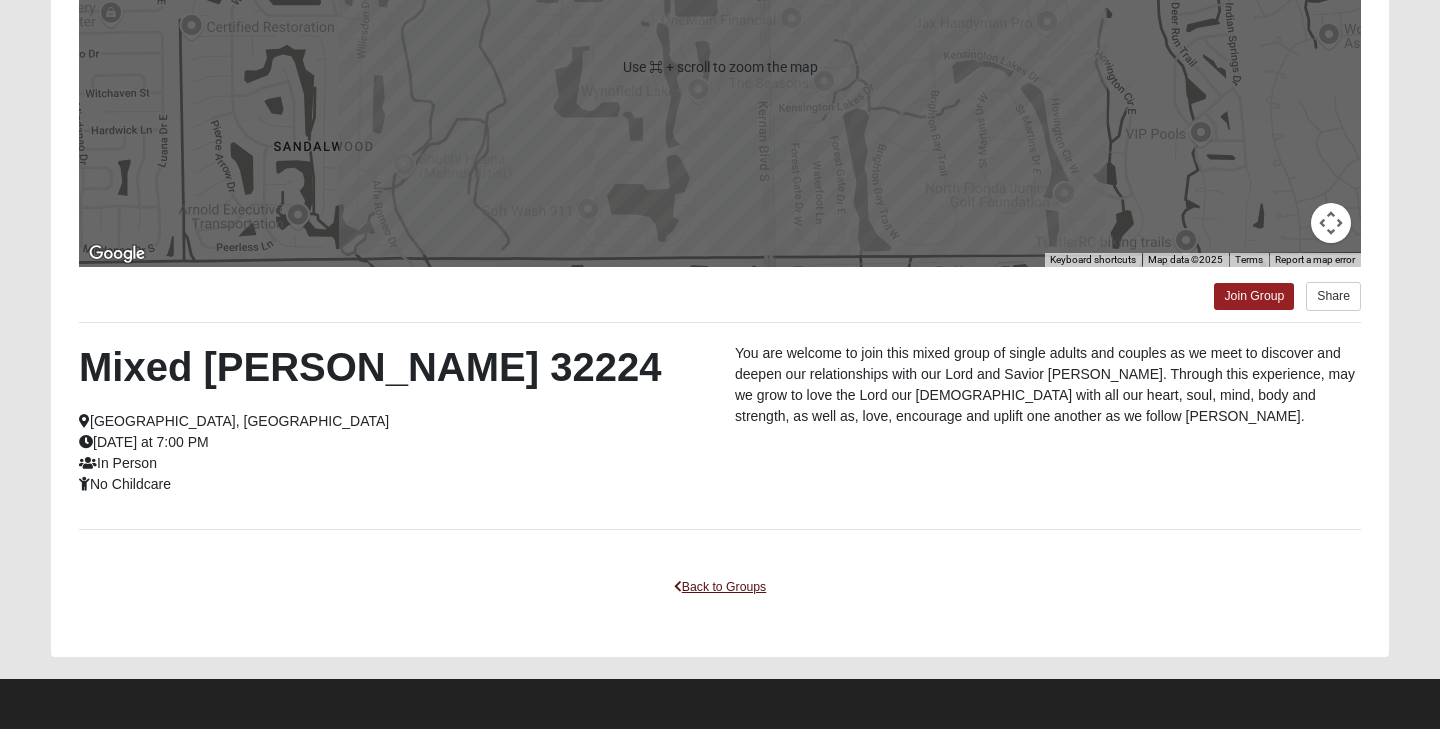 click on "Back to Groups" at bounding box center [720, 587] 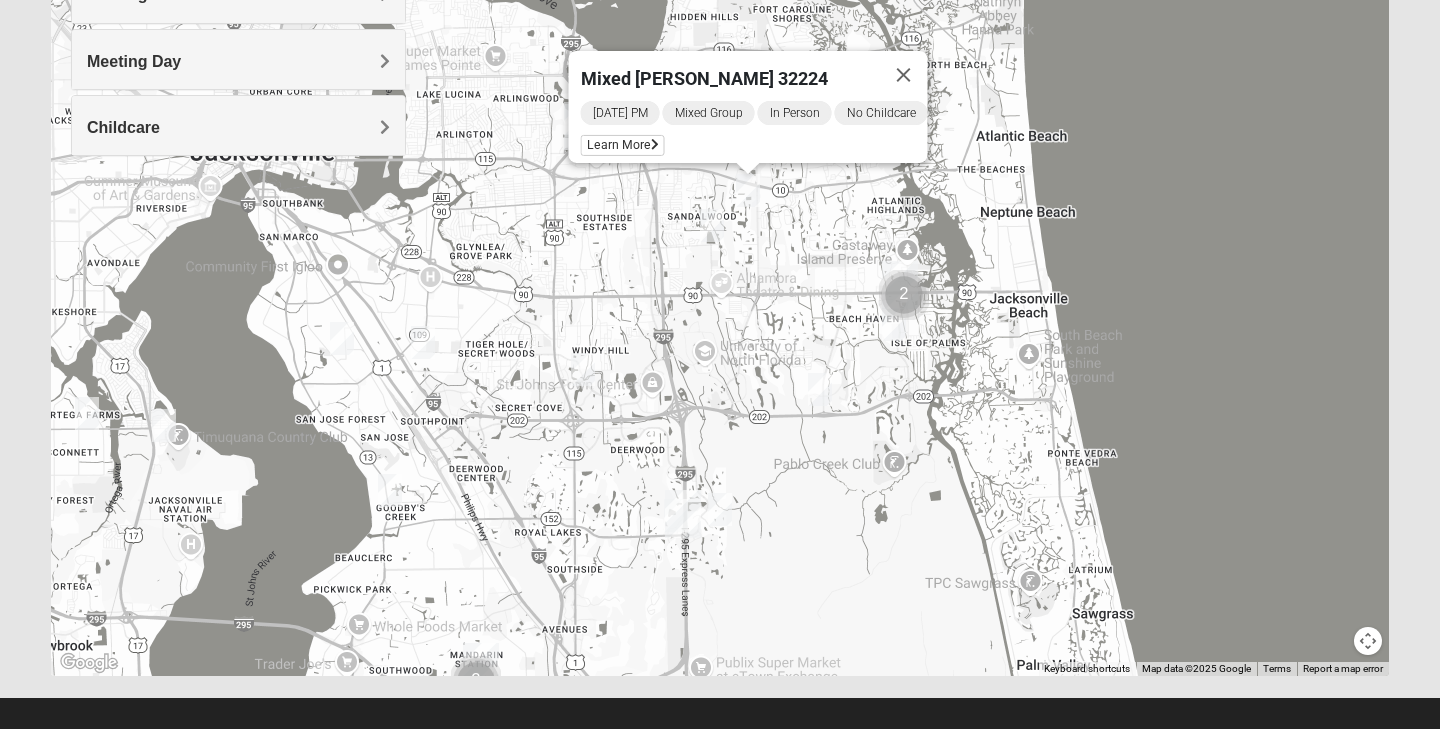 click at bounding box center [712, 225] 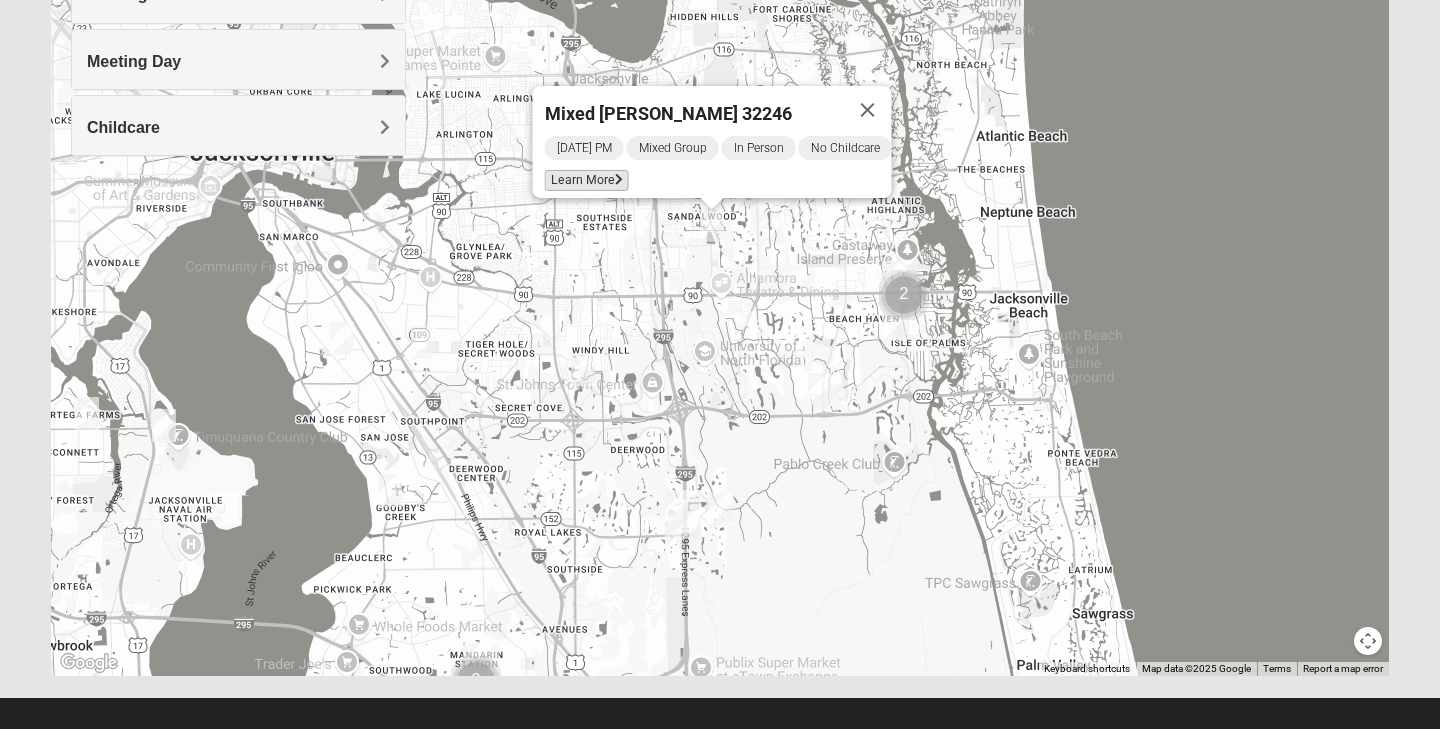 click on "Learn More" at bounding box center (587, 180) 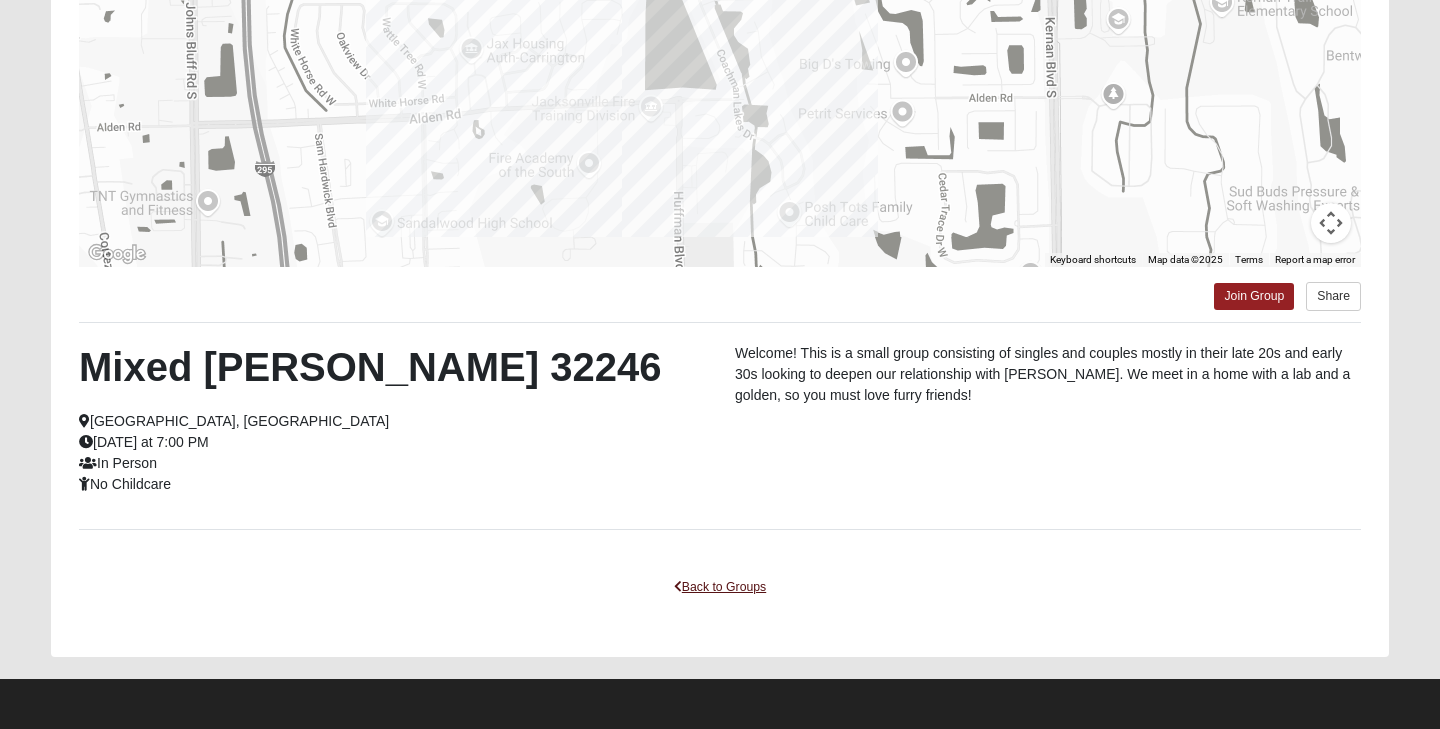 click on "Back to Groups" at bounding box center (720, 587) 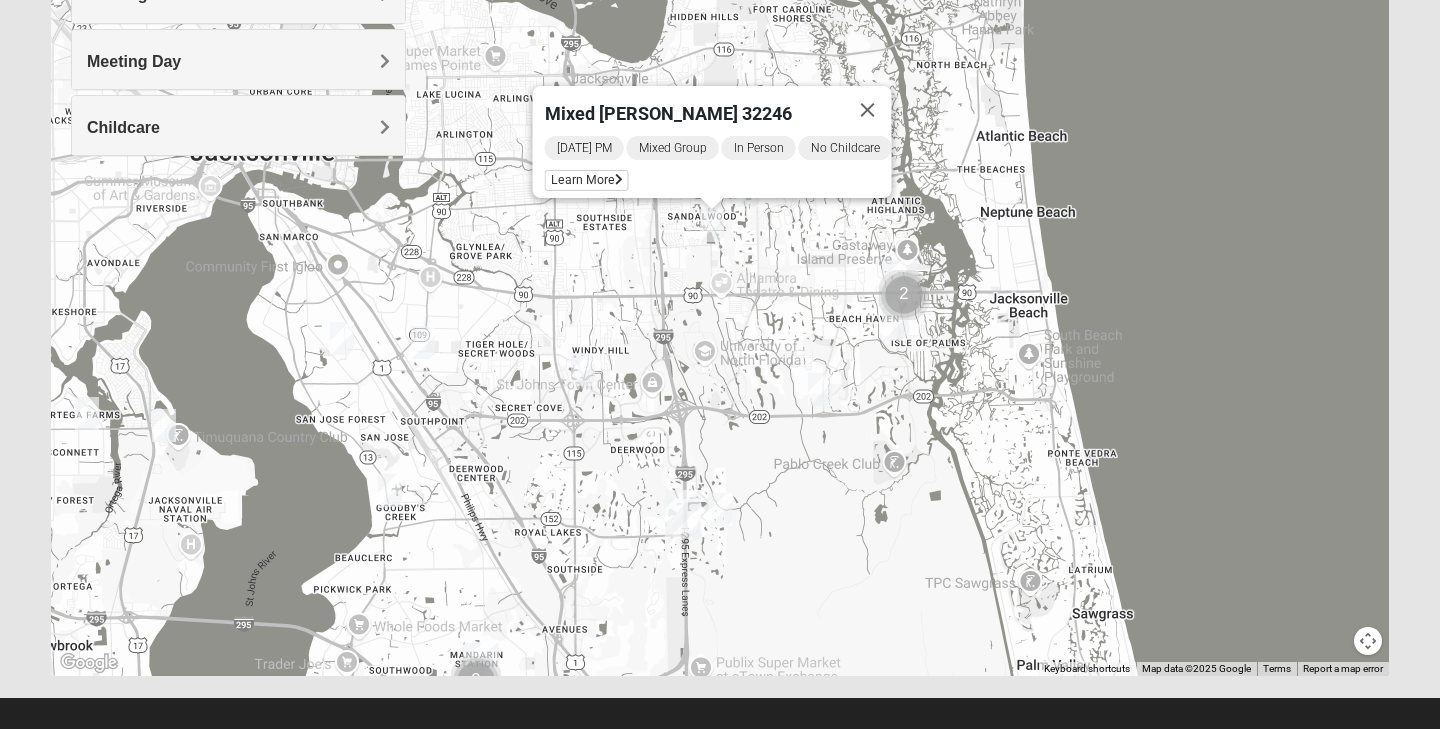 click at bounding box center (894, 324) 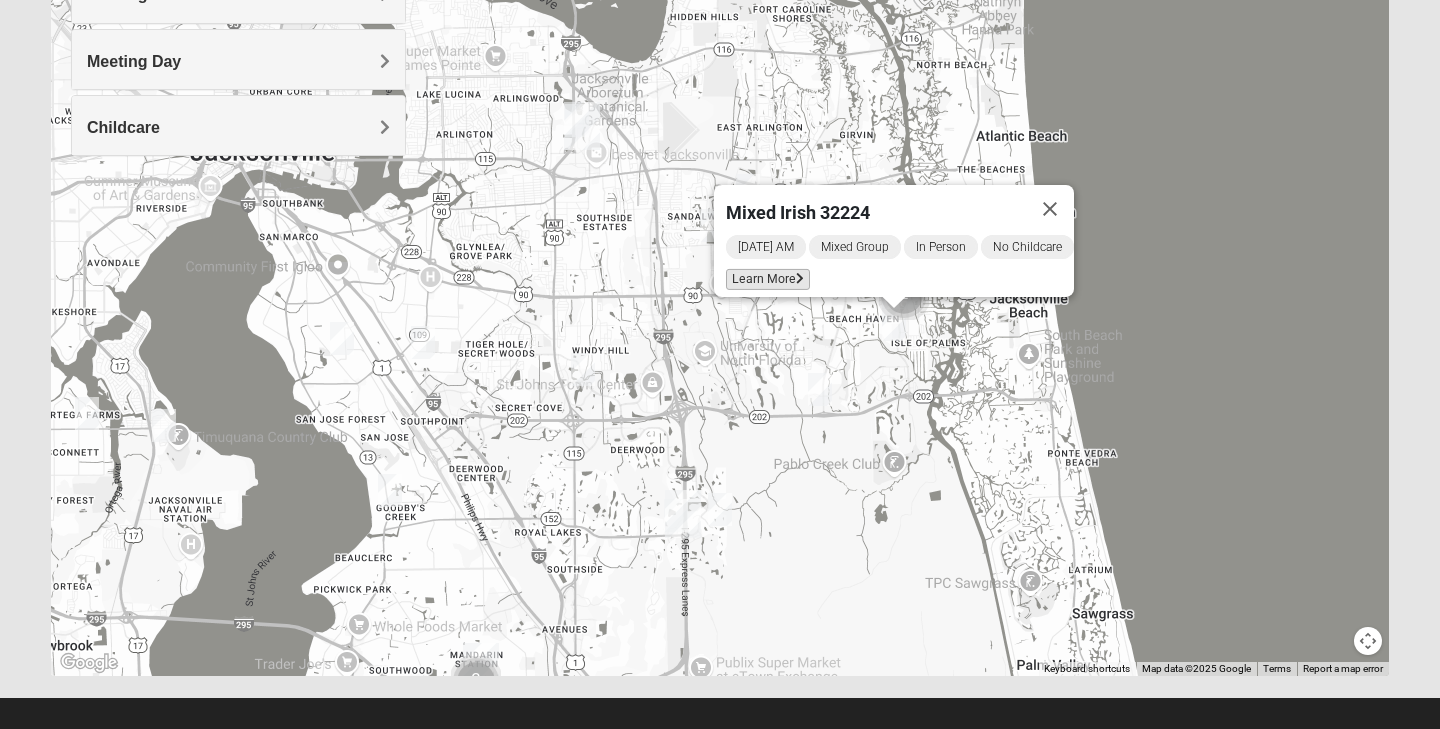 click on "Learn More" at bounding box center (768, 279) 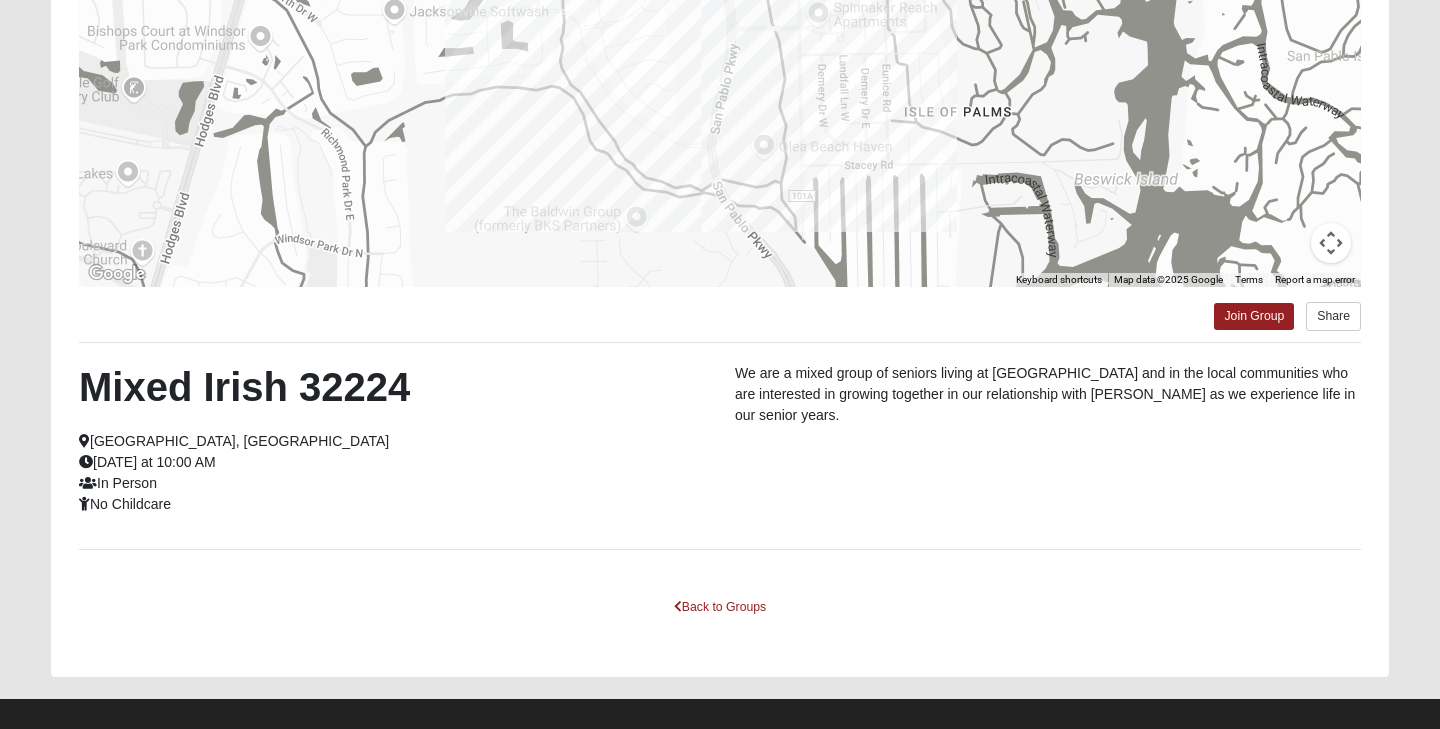 scroll, scrollTop: 320, scrollLeft: 0, axis: vertical 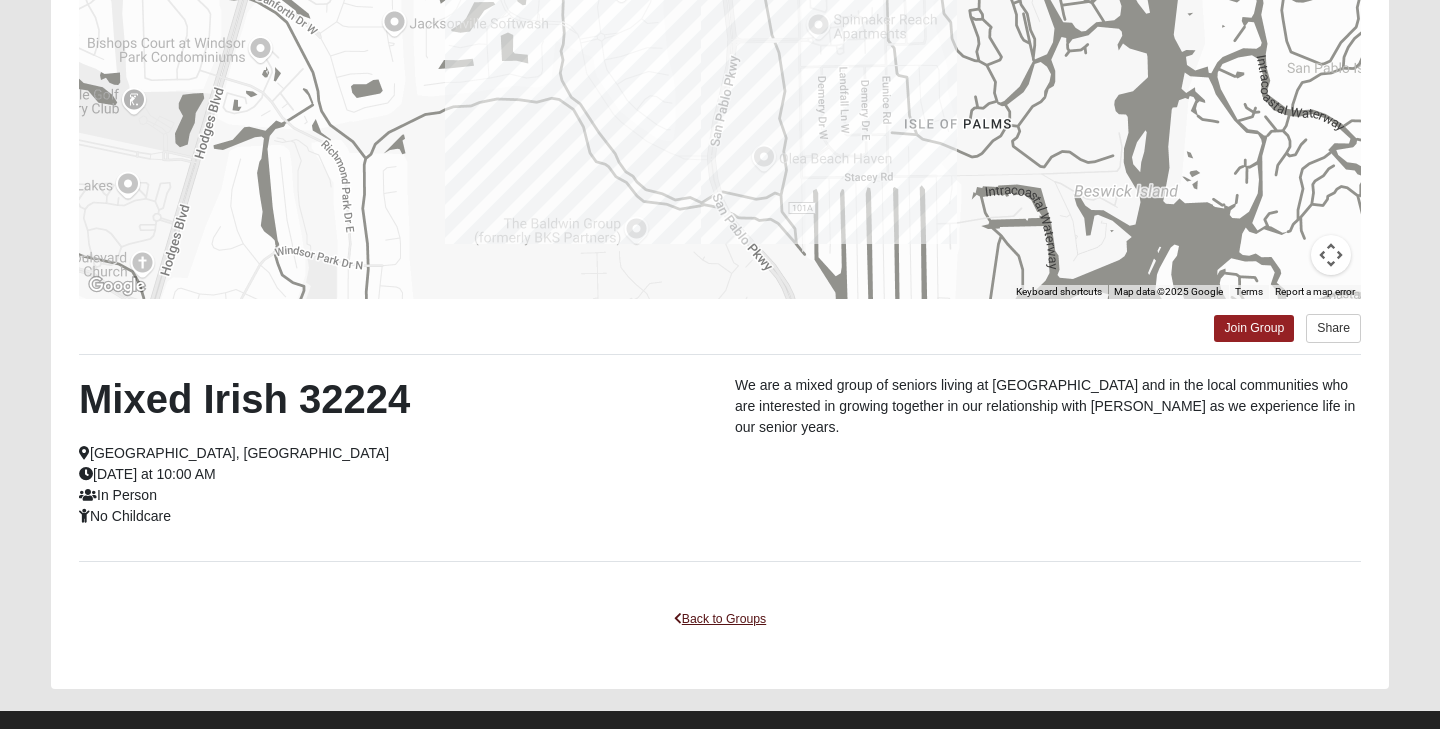 click on "Back to Groups" at bounding box center (720, 619) 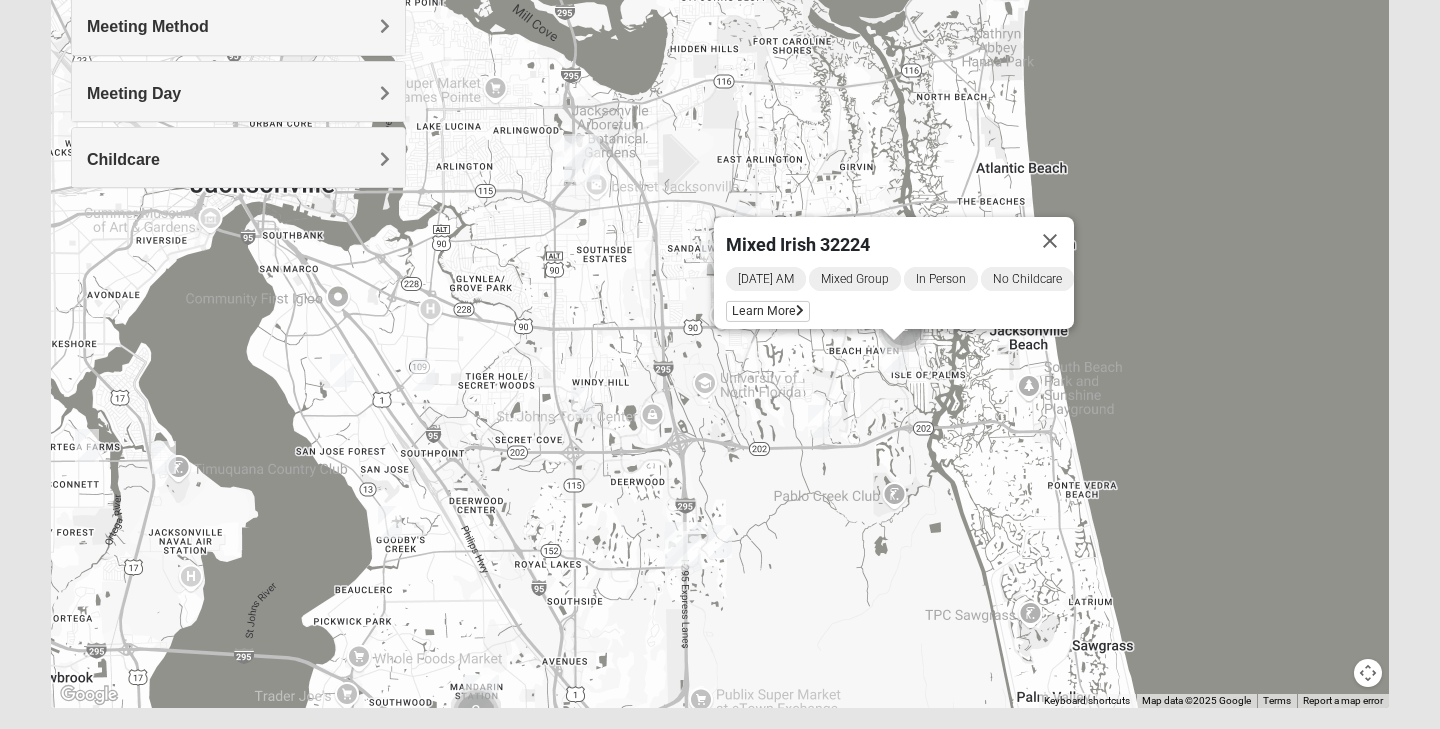 click at bounding box center (820, 421) 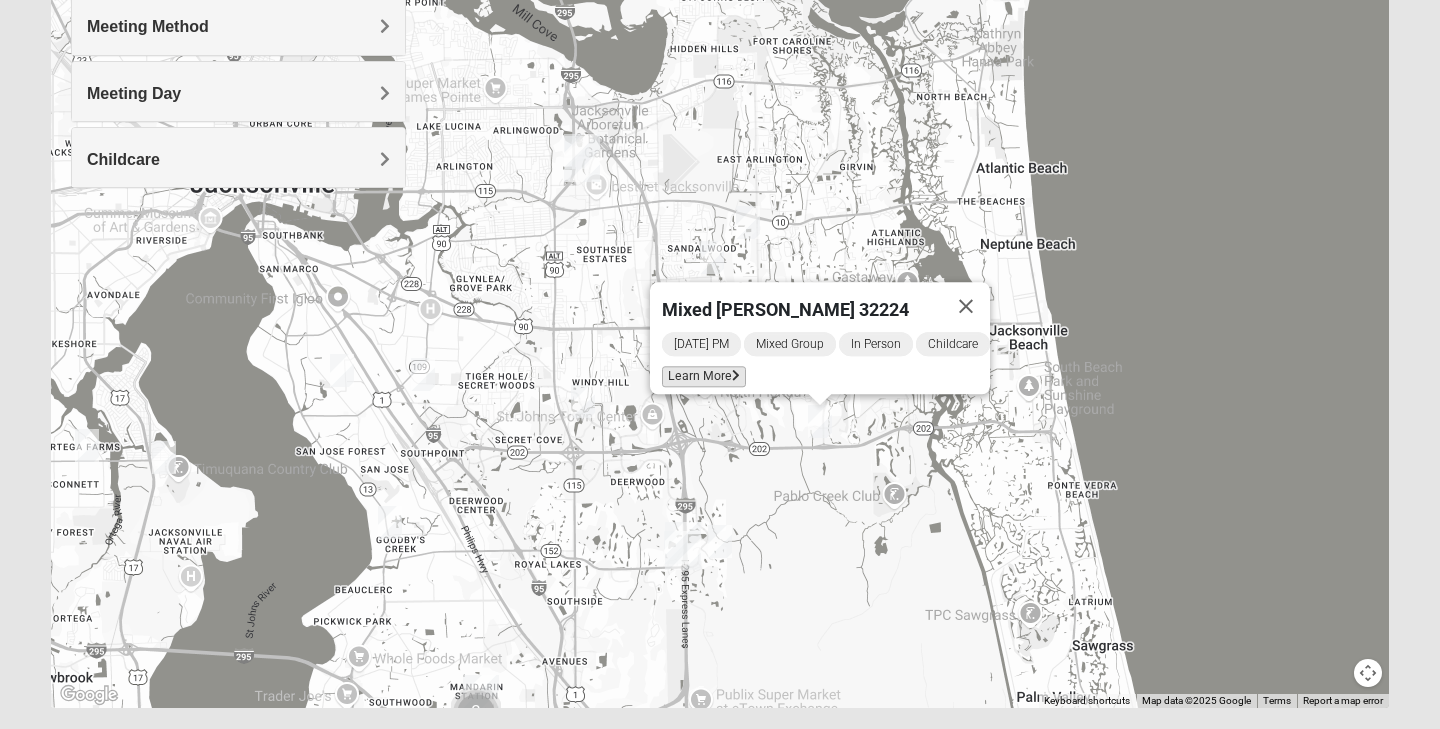 click on "Learn More" at bounding box center (704, 376) 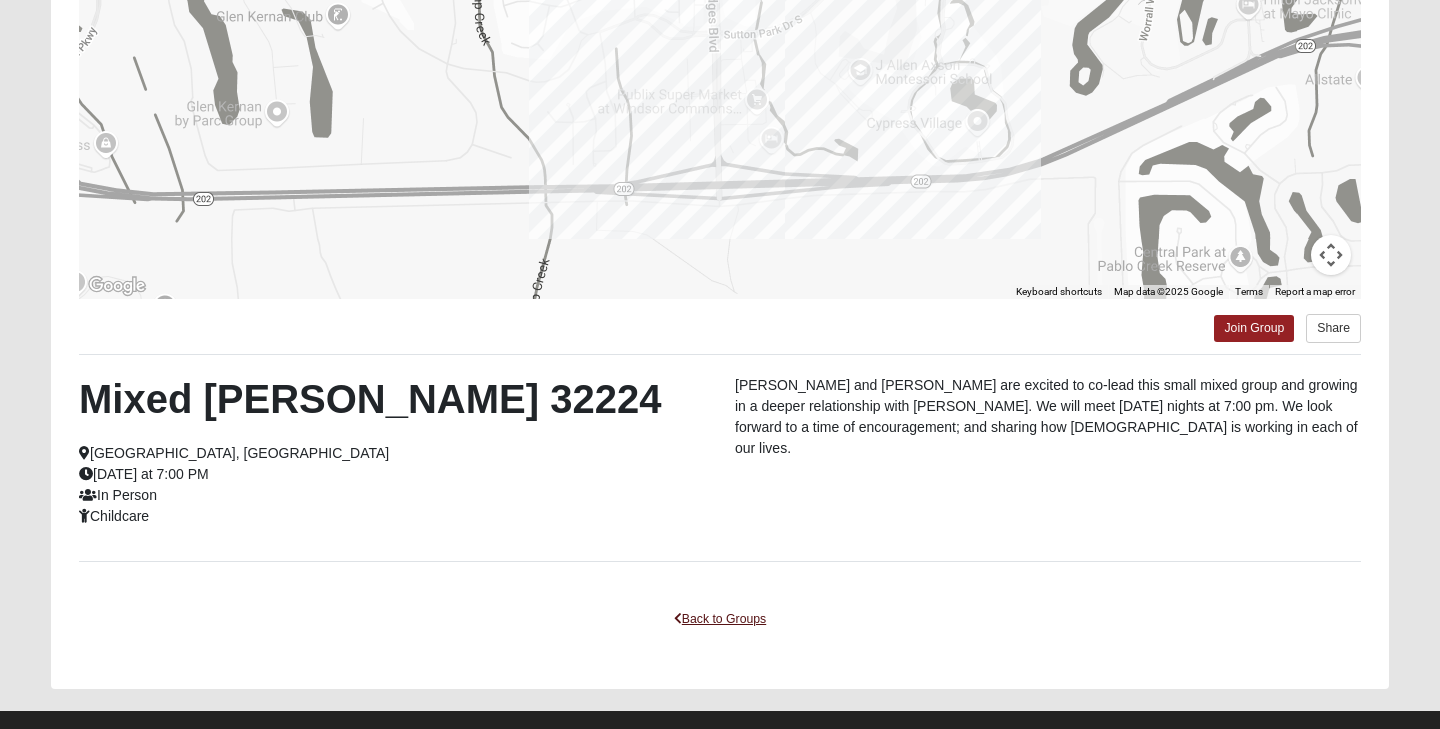 click on "Back to Groups" at bounding box center (720, 619) 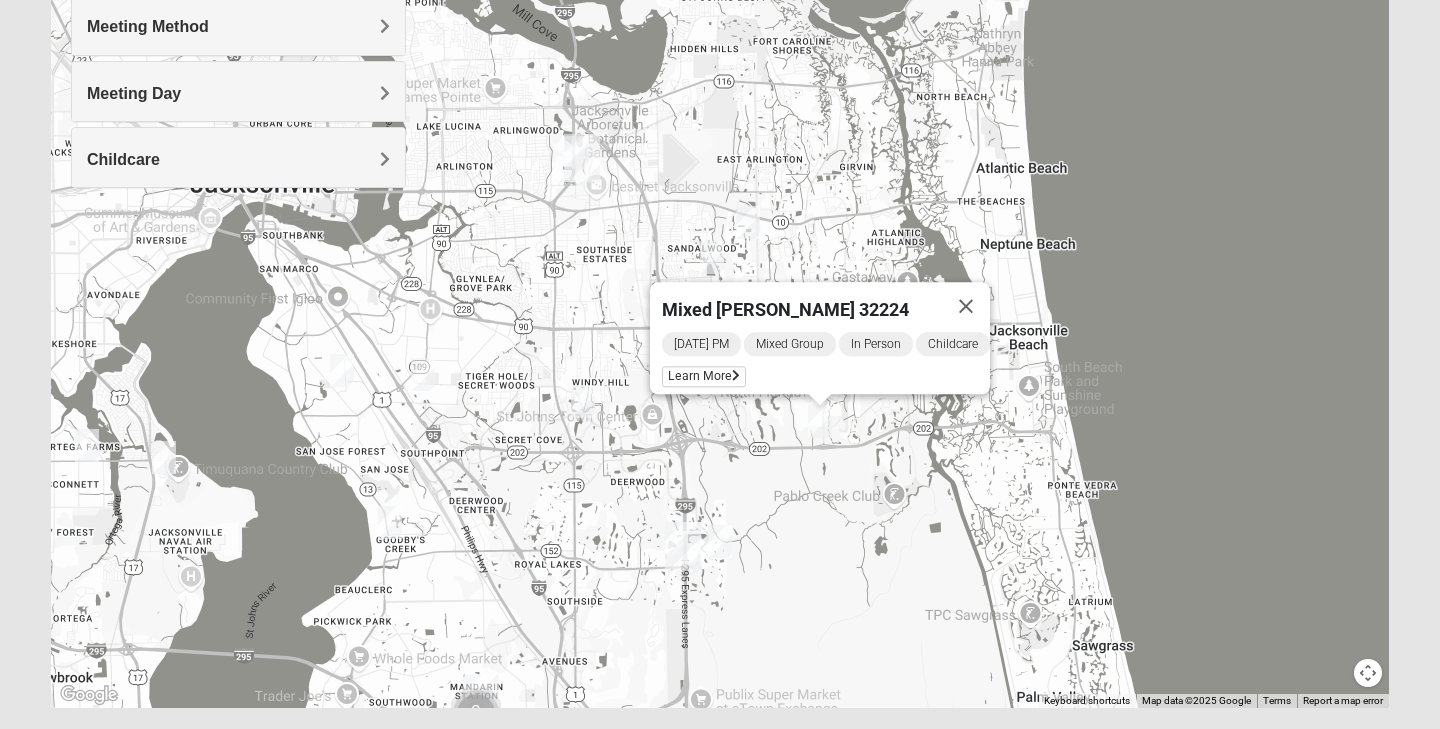 click at bounding box center [583, 401] 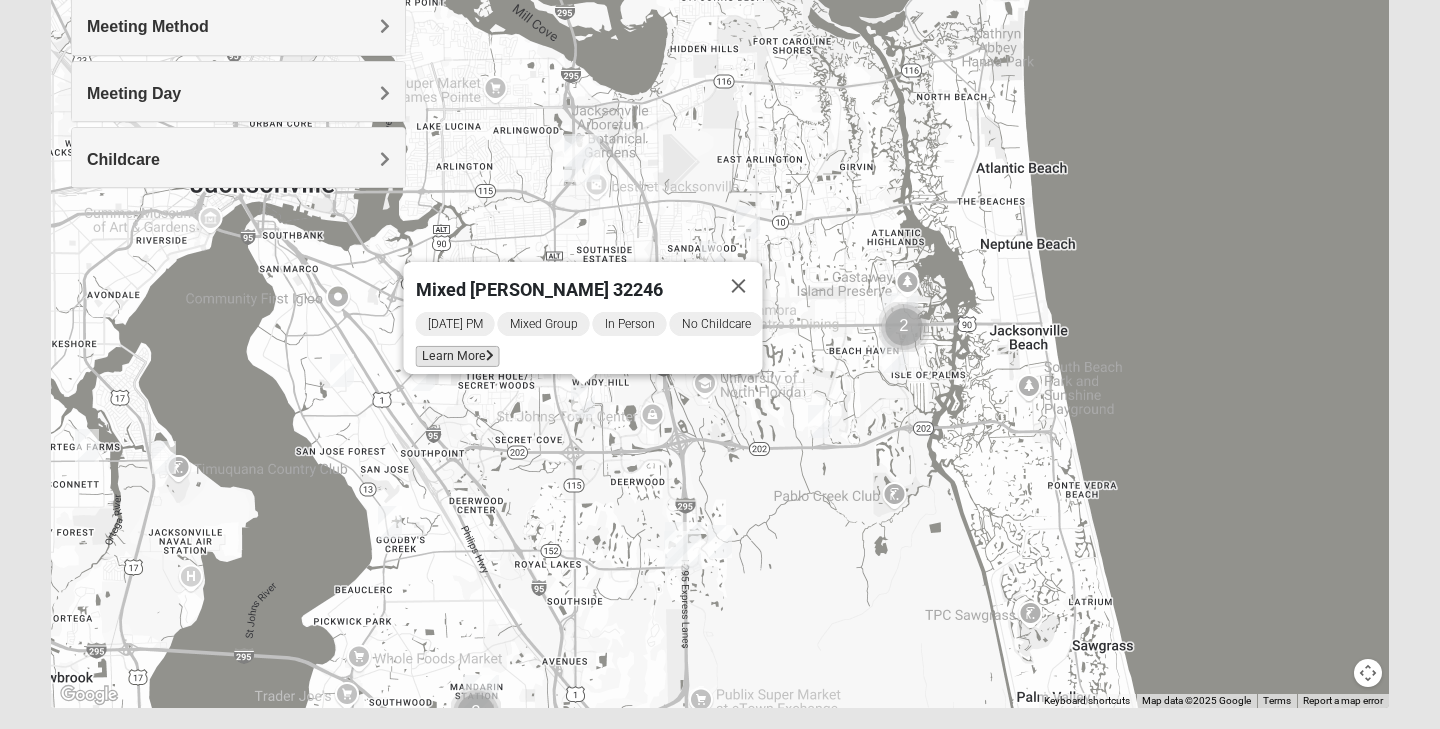 click at bounding box center [490, 356] 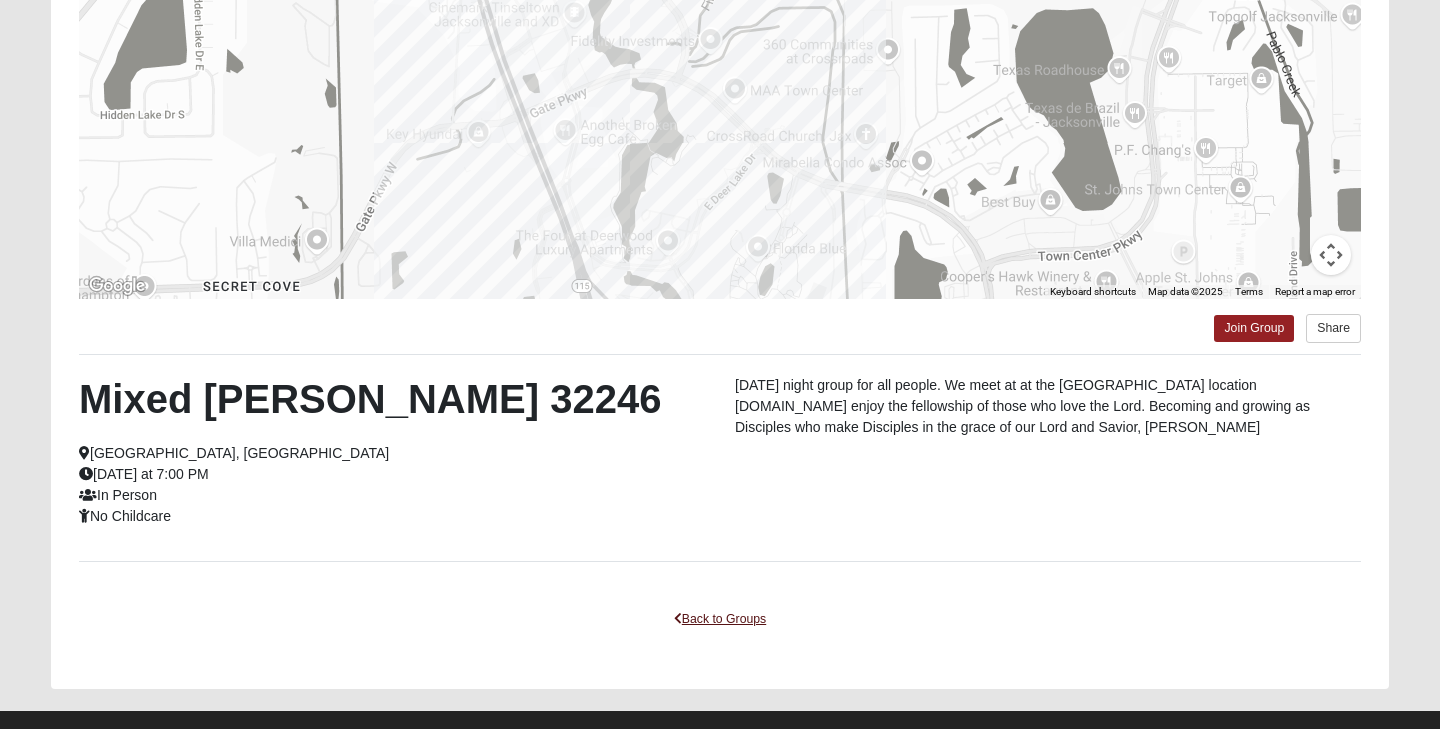 click on "Back to Groups" at bounding box center (720, 619) 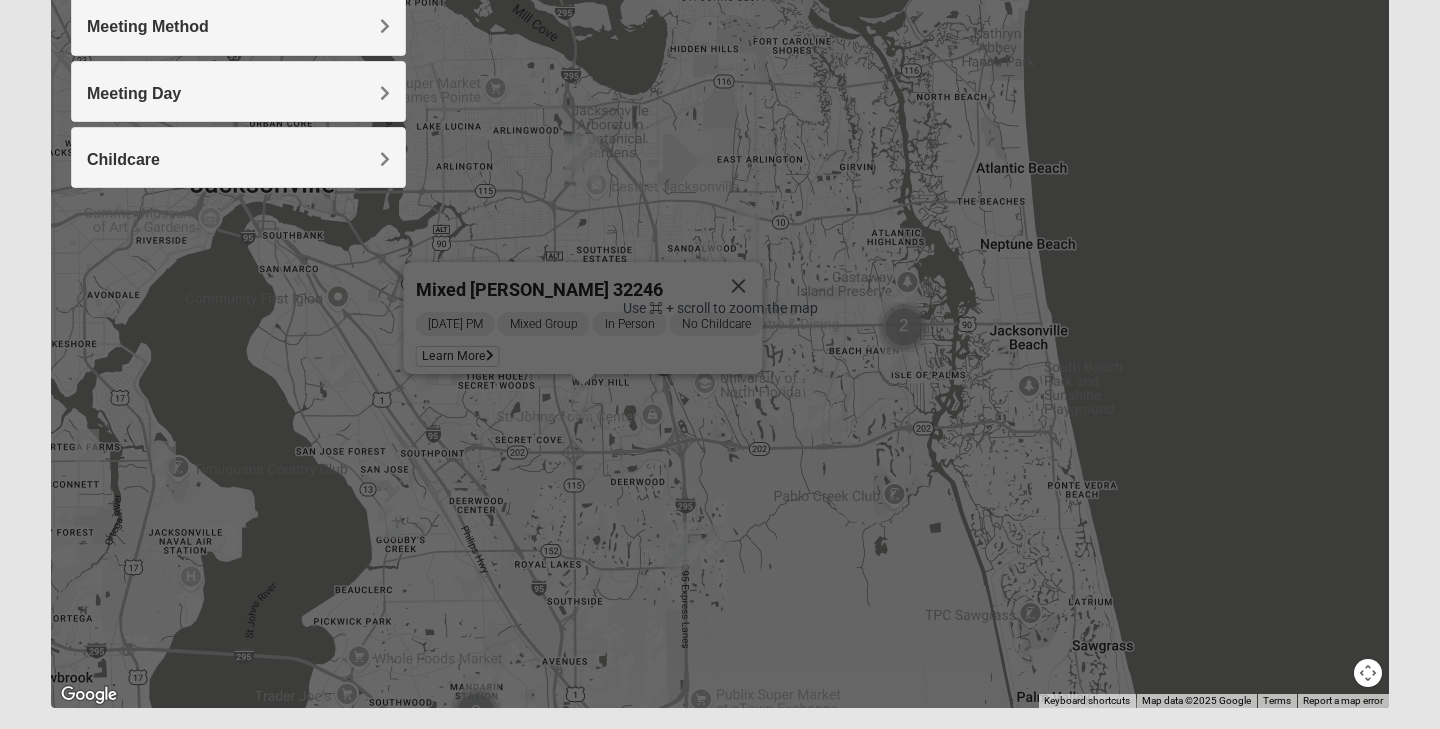 scroll, scrollTop: 323, scrollLeft: 0, axis: vertical 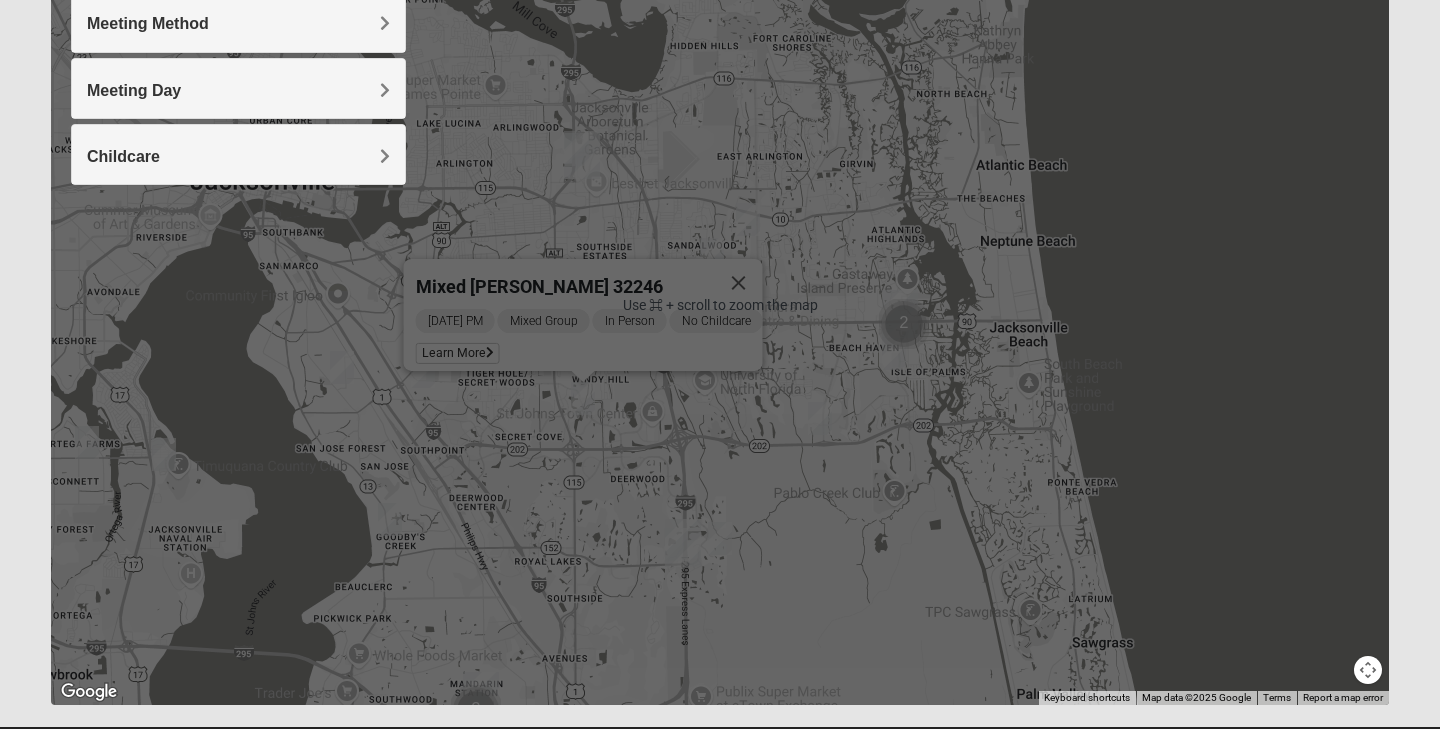 click at bounding box center [423, 371] 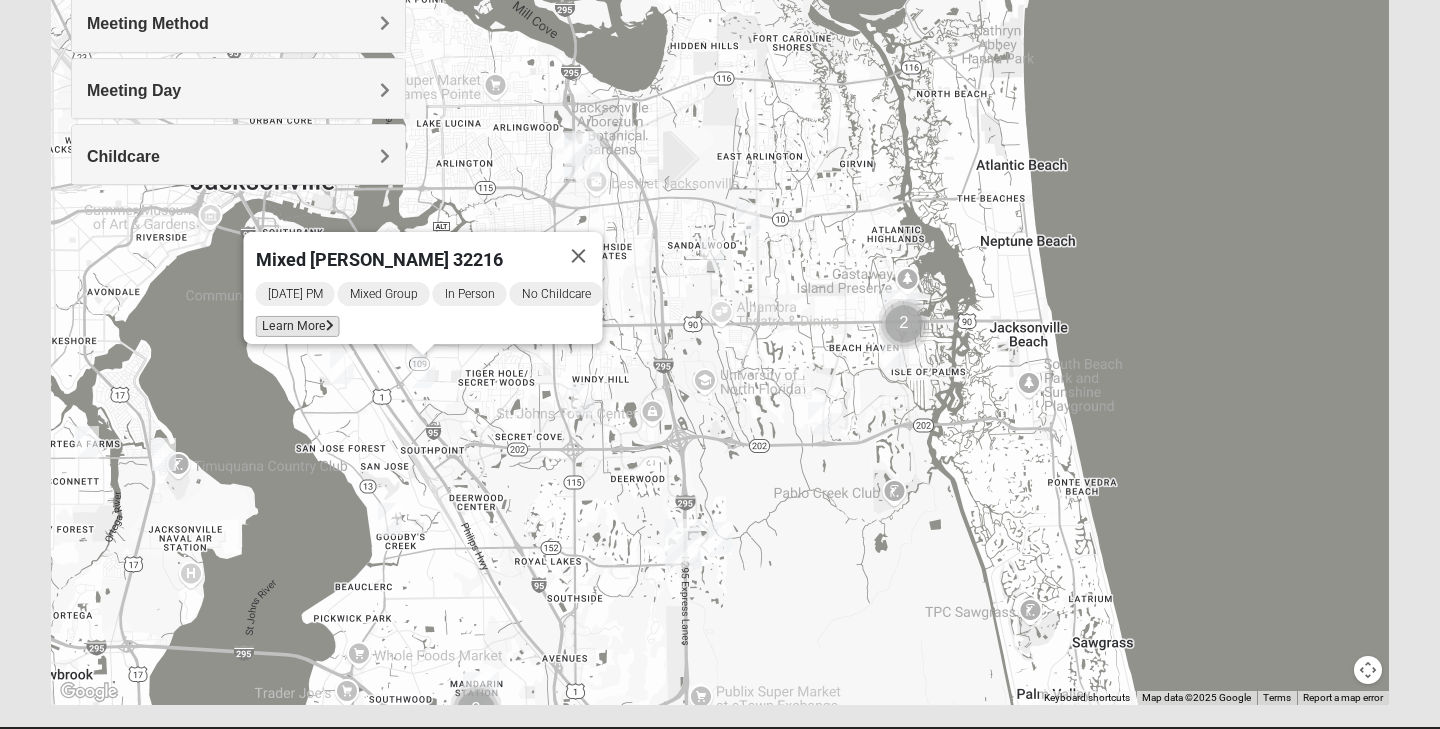 click on "Learn More" at bounding box center (298, 326) 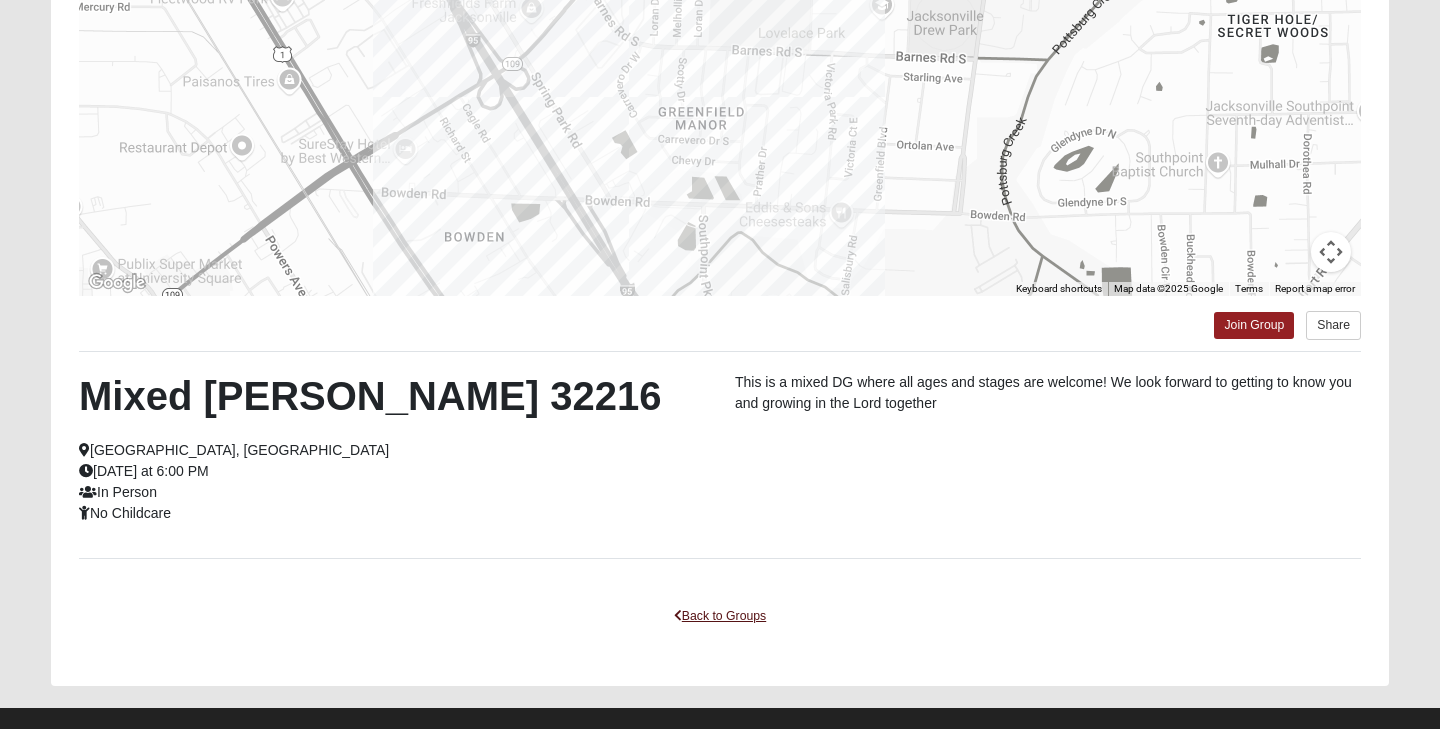 click on "Back to Groups" at bounding box center [720, 616] 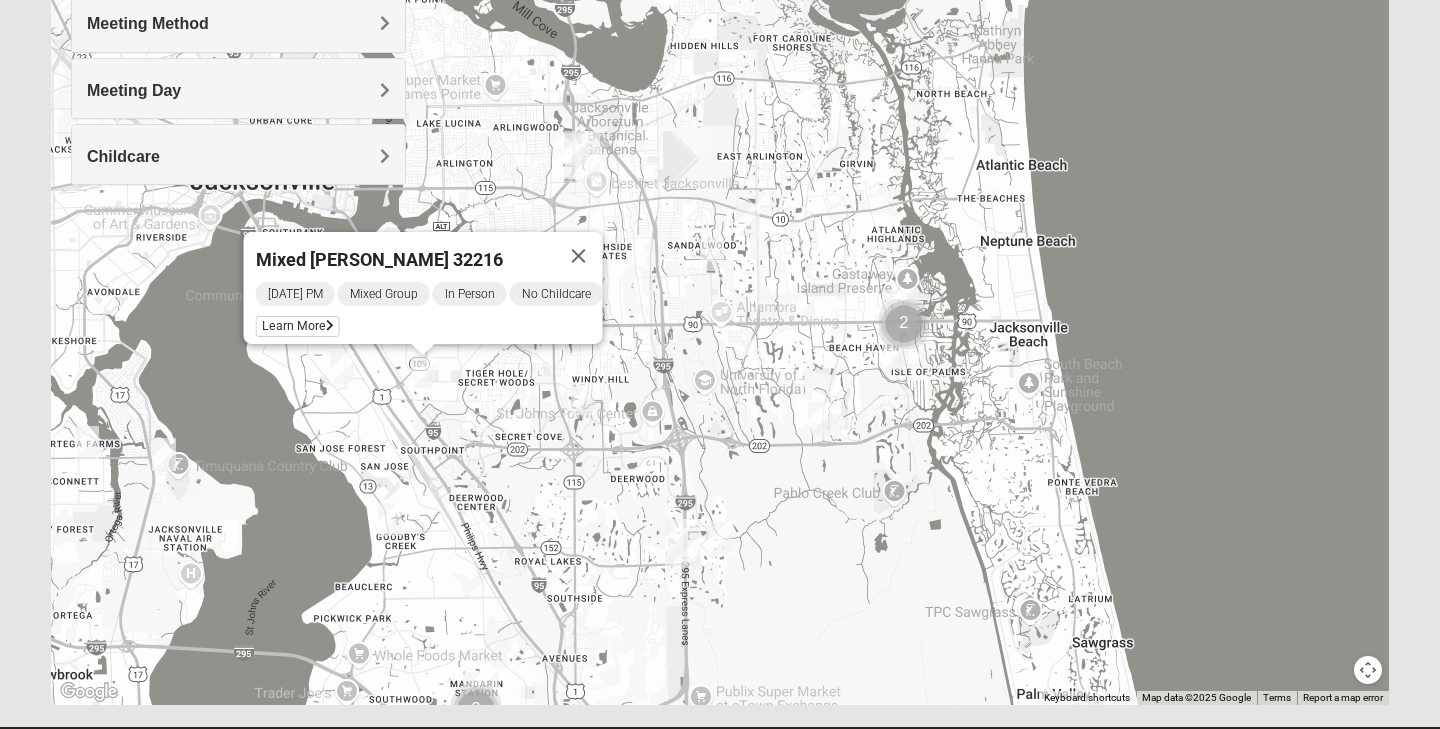 click at bounding box center [342, 367] 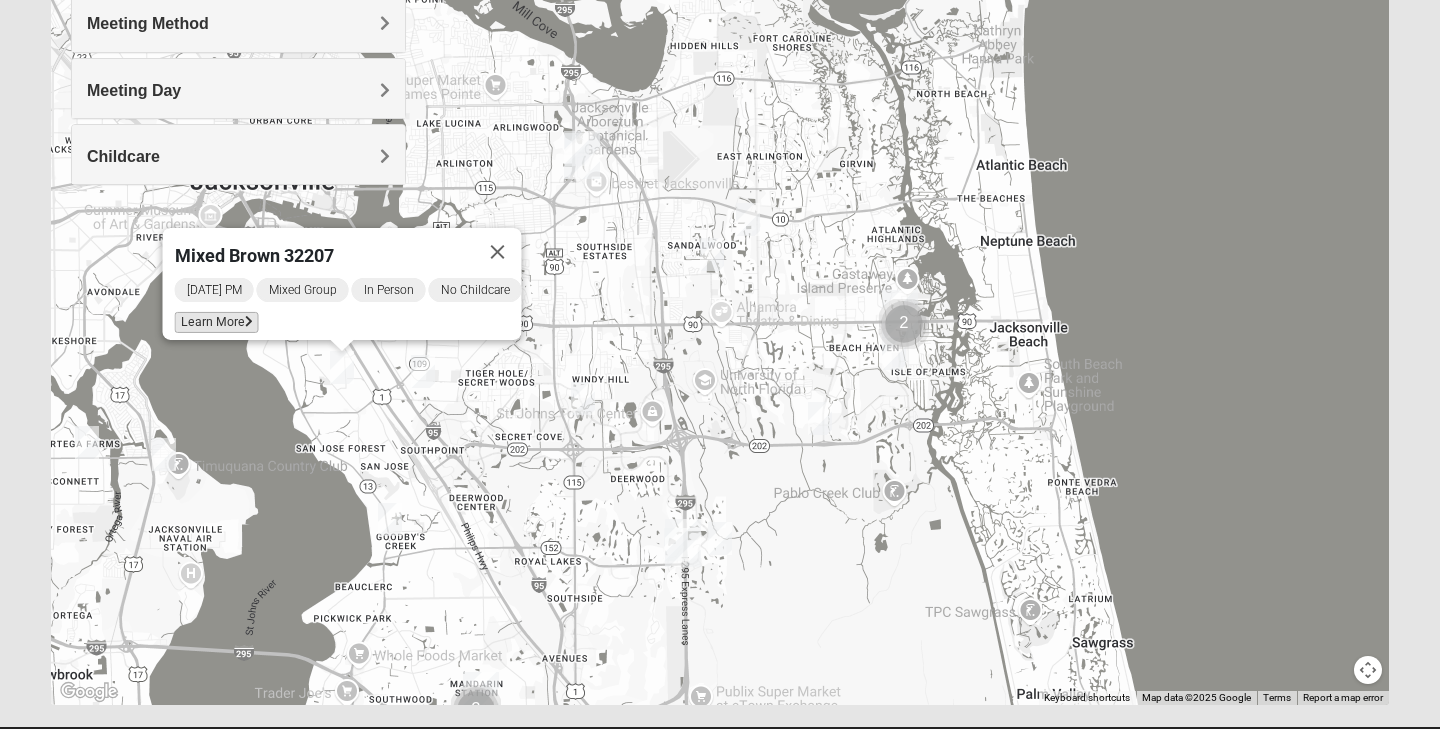 click on "Learn More" at bounding box center [217, 322] 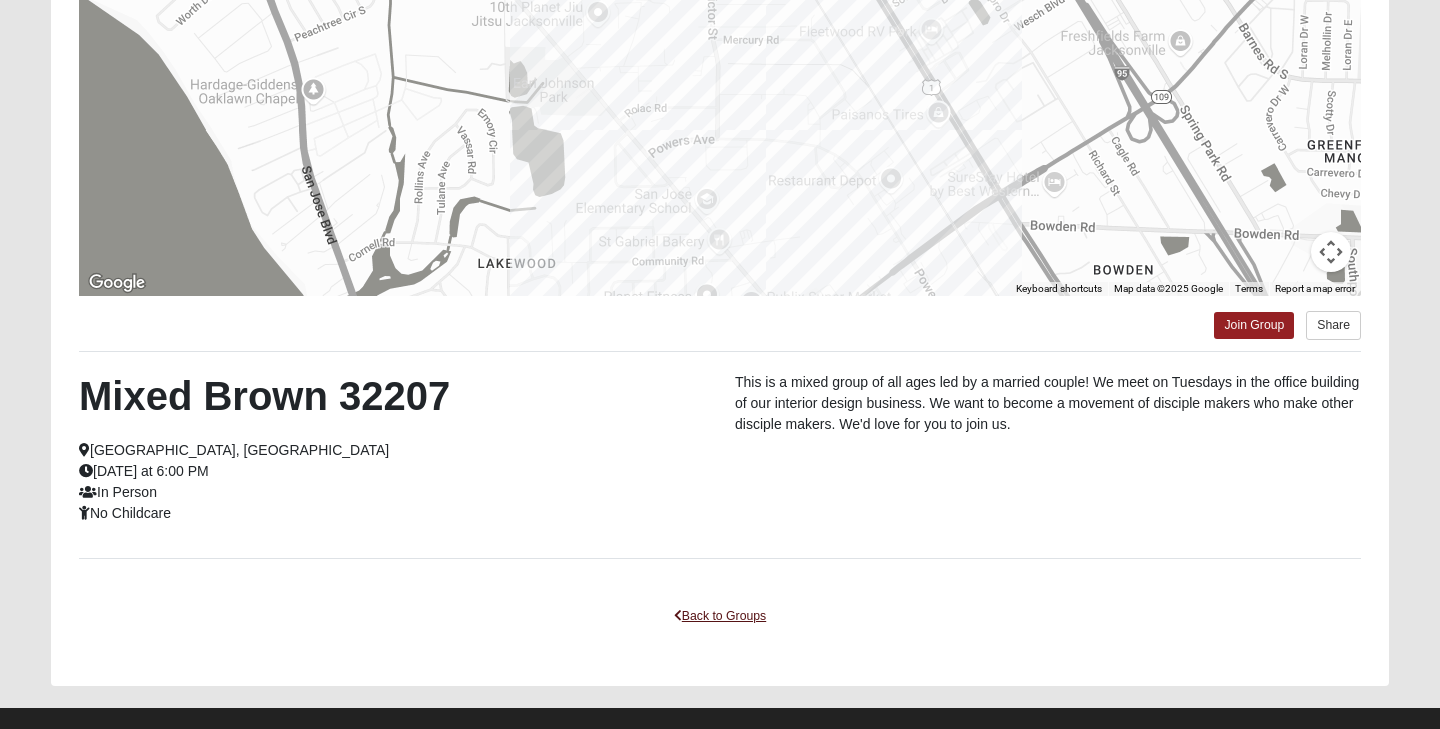 click on "Back to Groups" at bounding box center [720, 616] 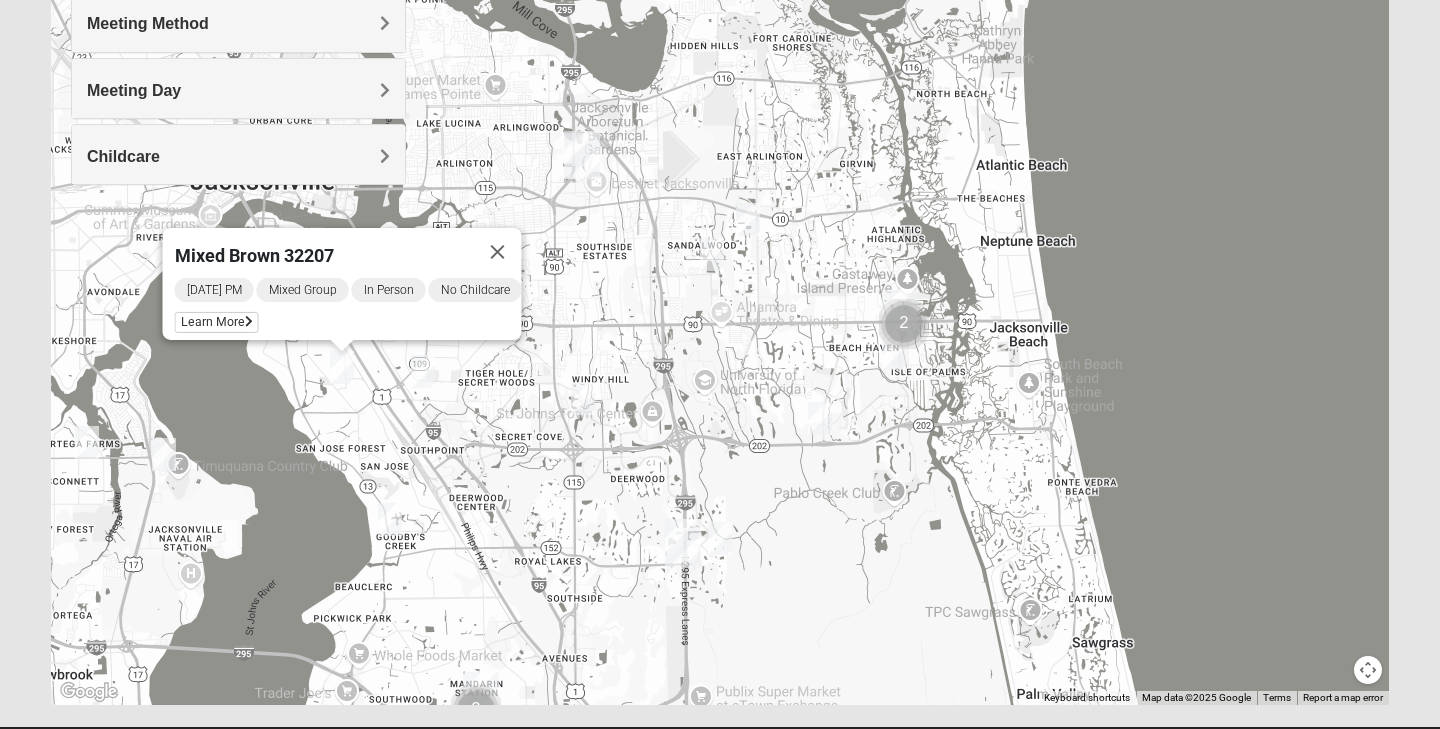 click at bounding box center (390, 519) 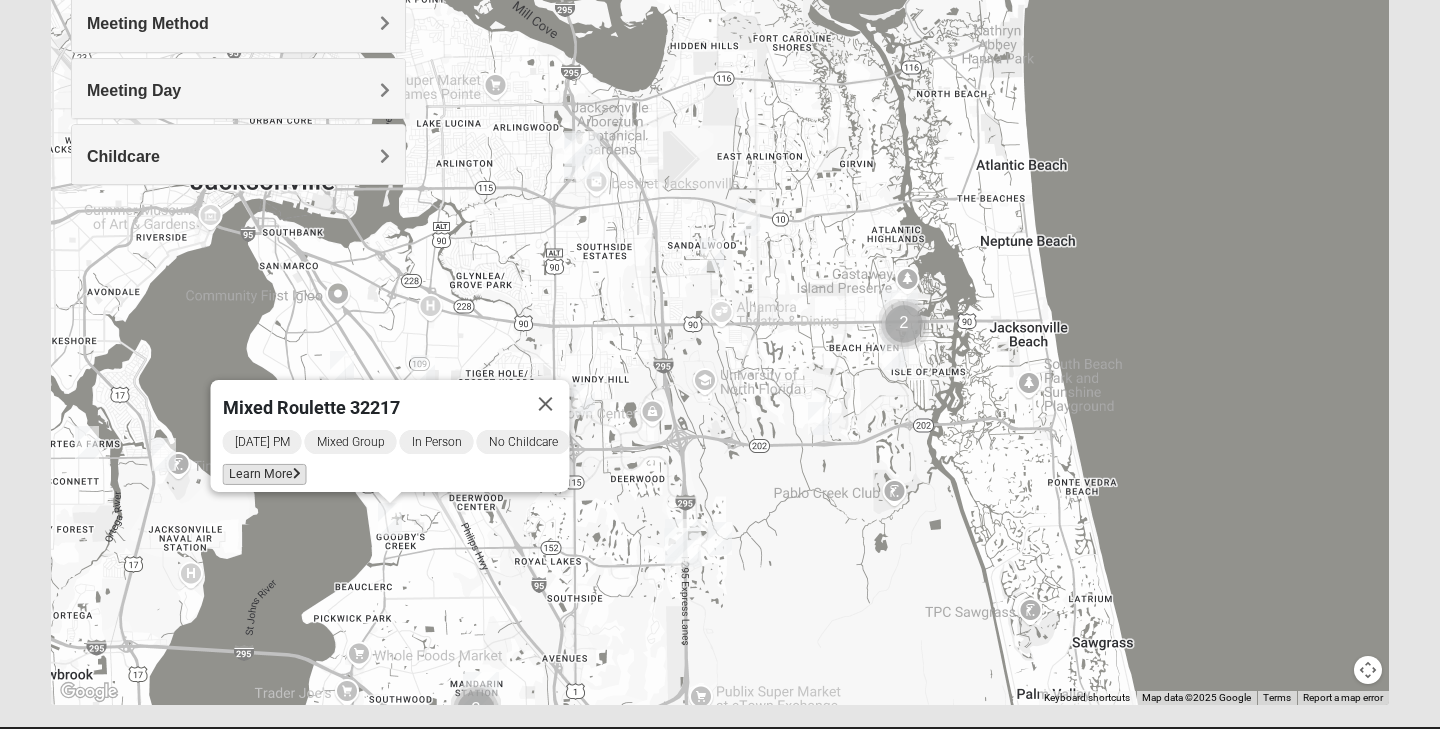 click on "Learn More" at bounding box center [265, 474] 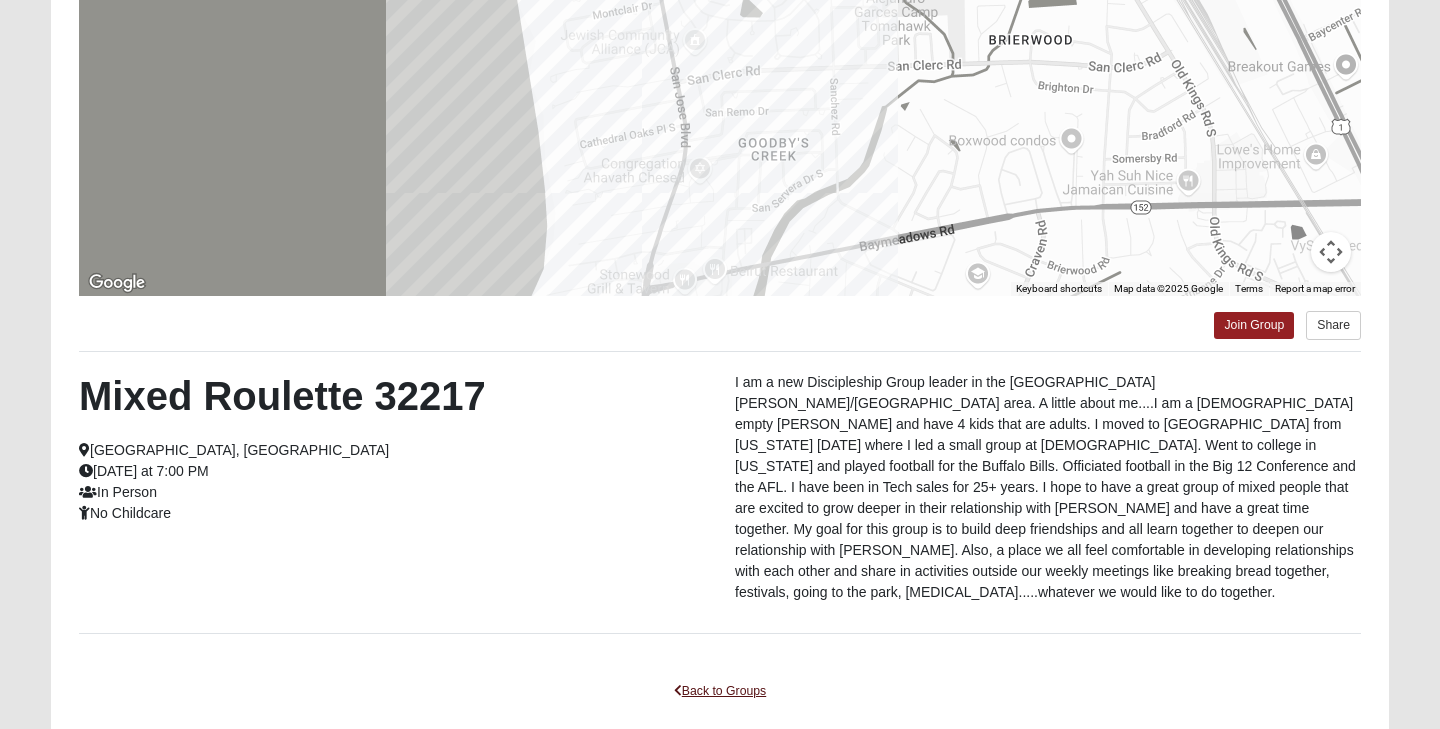 click on "Back to Groups" at bounding box center (720, 691) 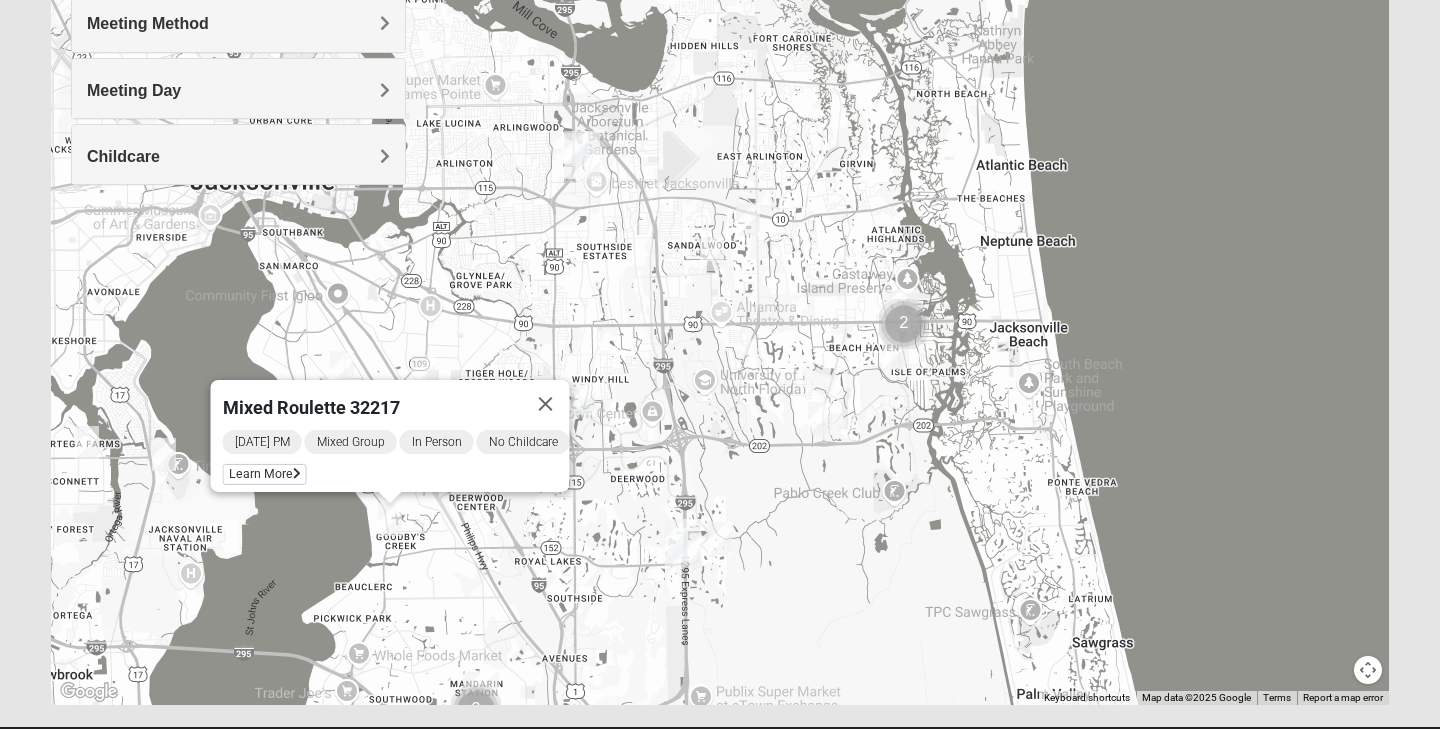 click at bounding box center (720, 538) 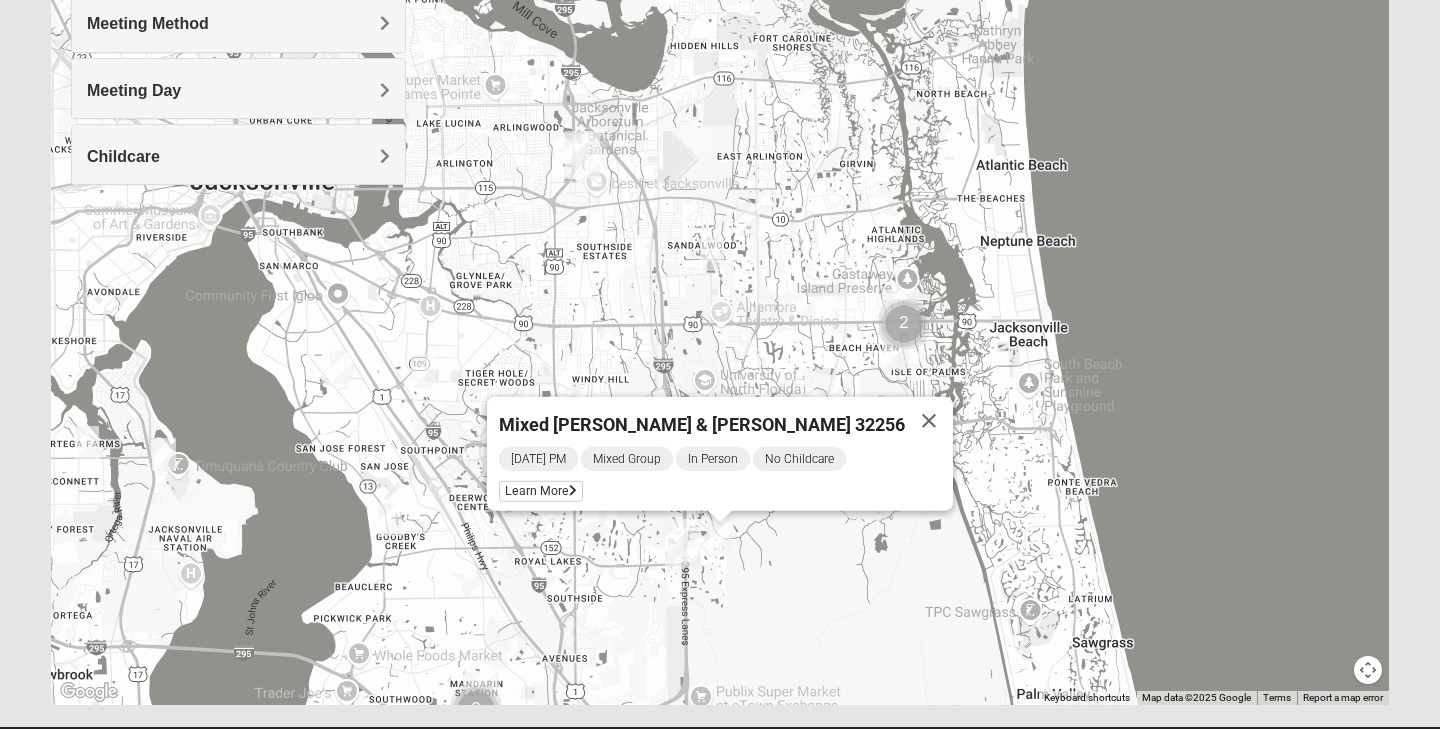 click on "[DATE] PM      Mixed Group      In Person      No Childcare Learn More" at bounding box center [726, 478] 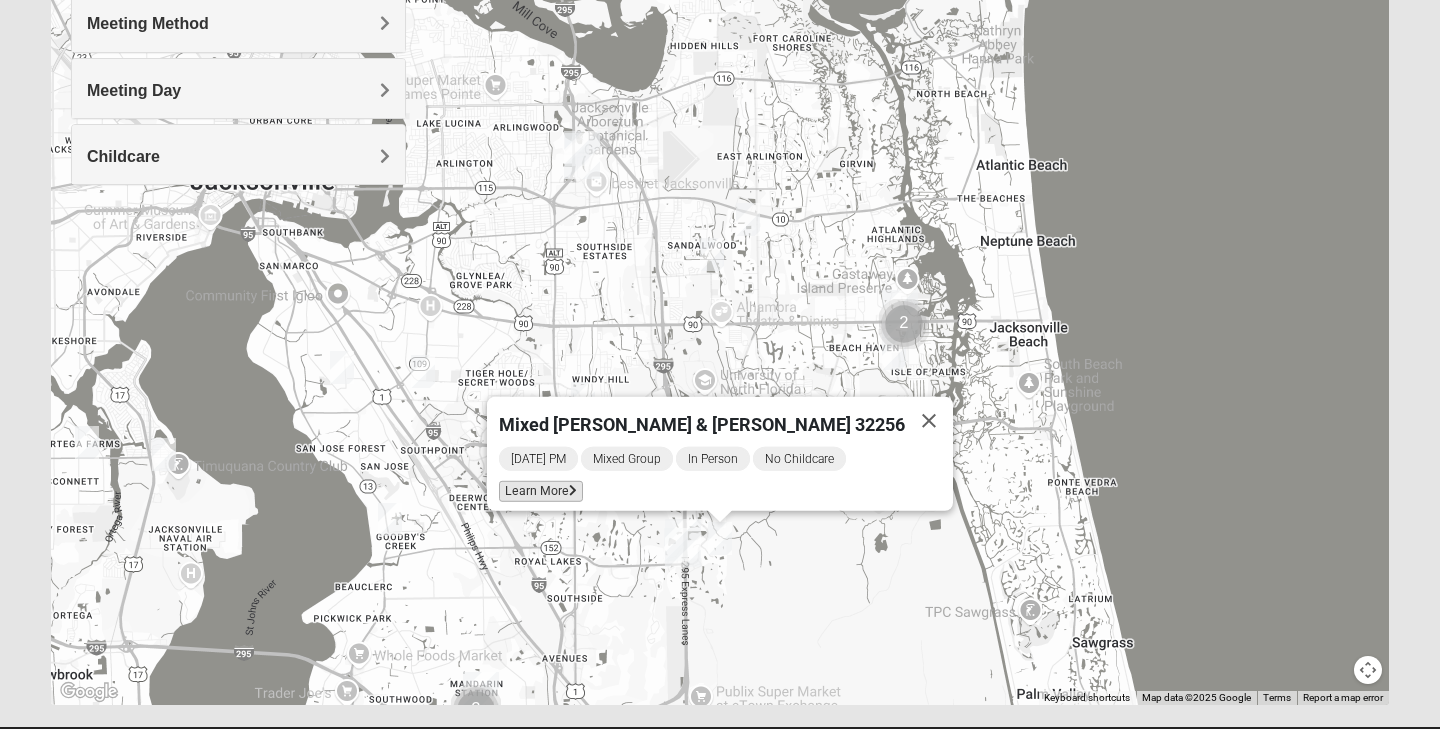 click on "Learn More" at bounding box center [541, 491] 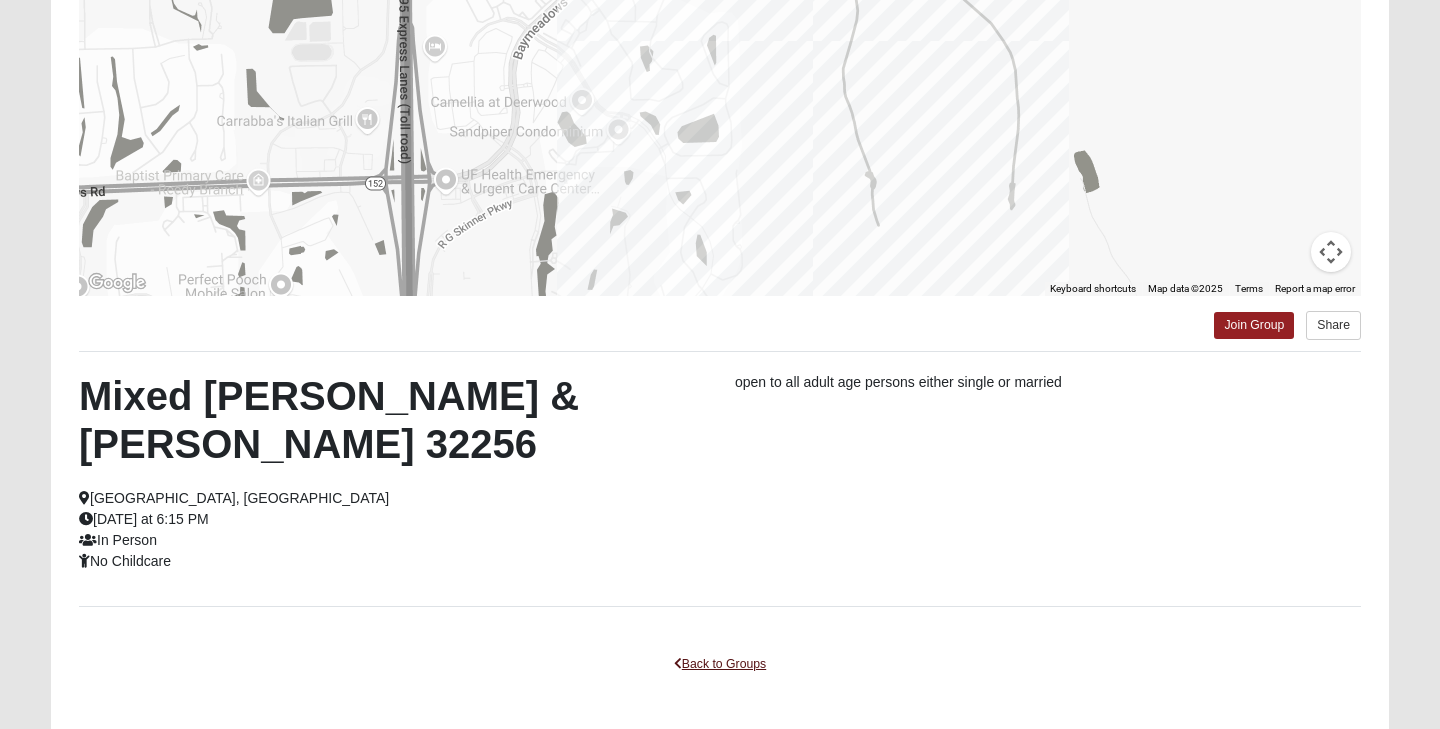 click on "Back to Groups" at bounding box center [720, 664] 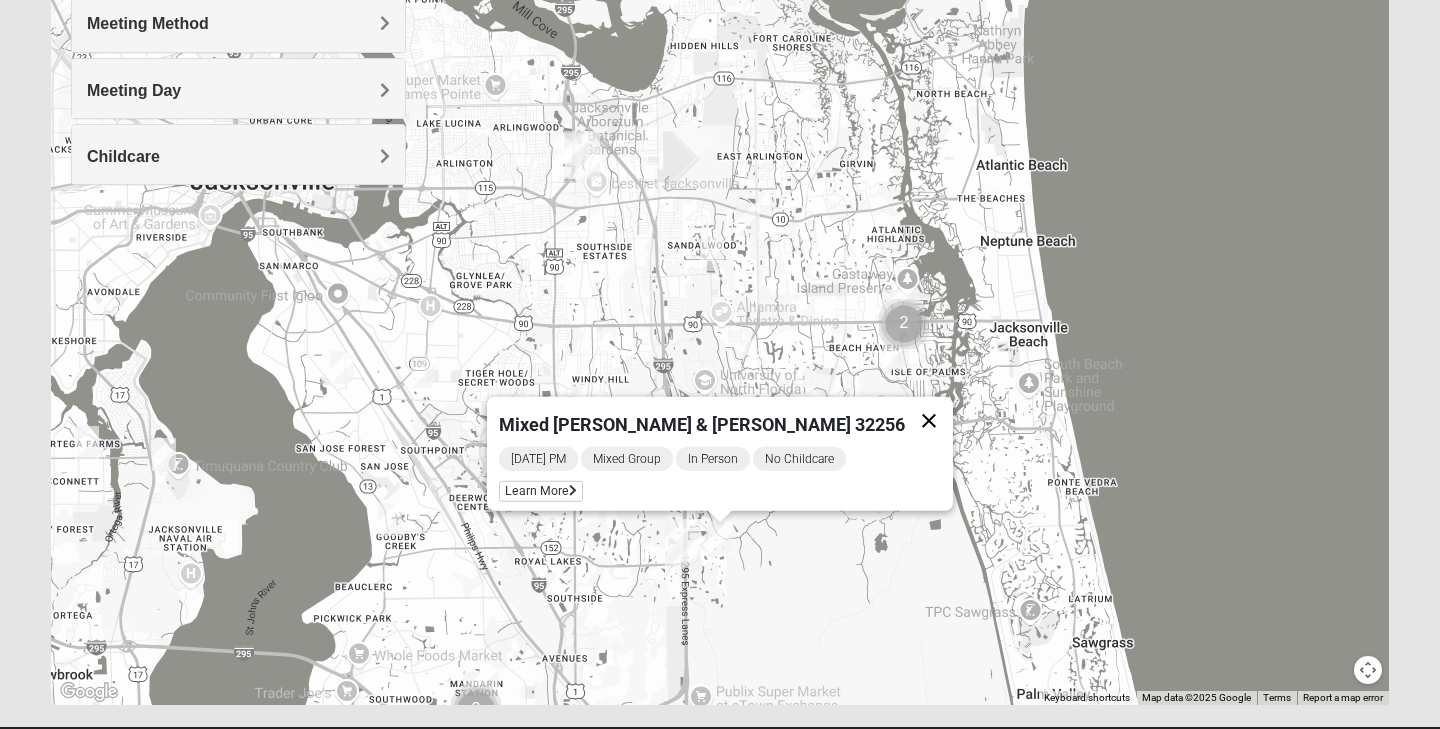 click at bounding box center (929, 421) 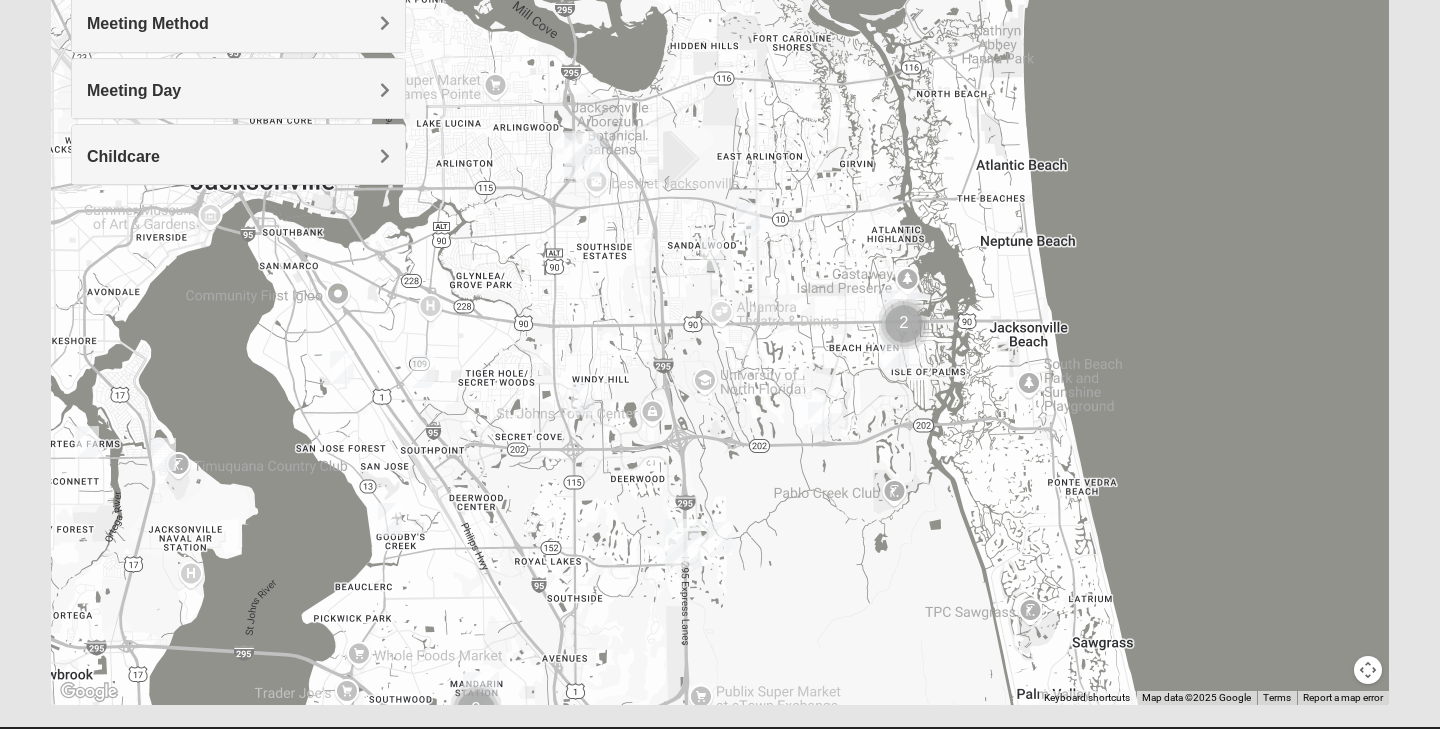 click at bounding box center (894, 353) 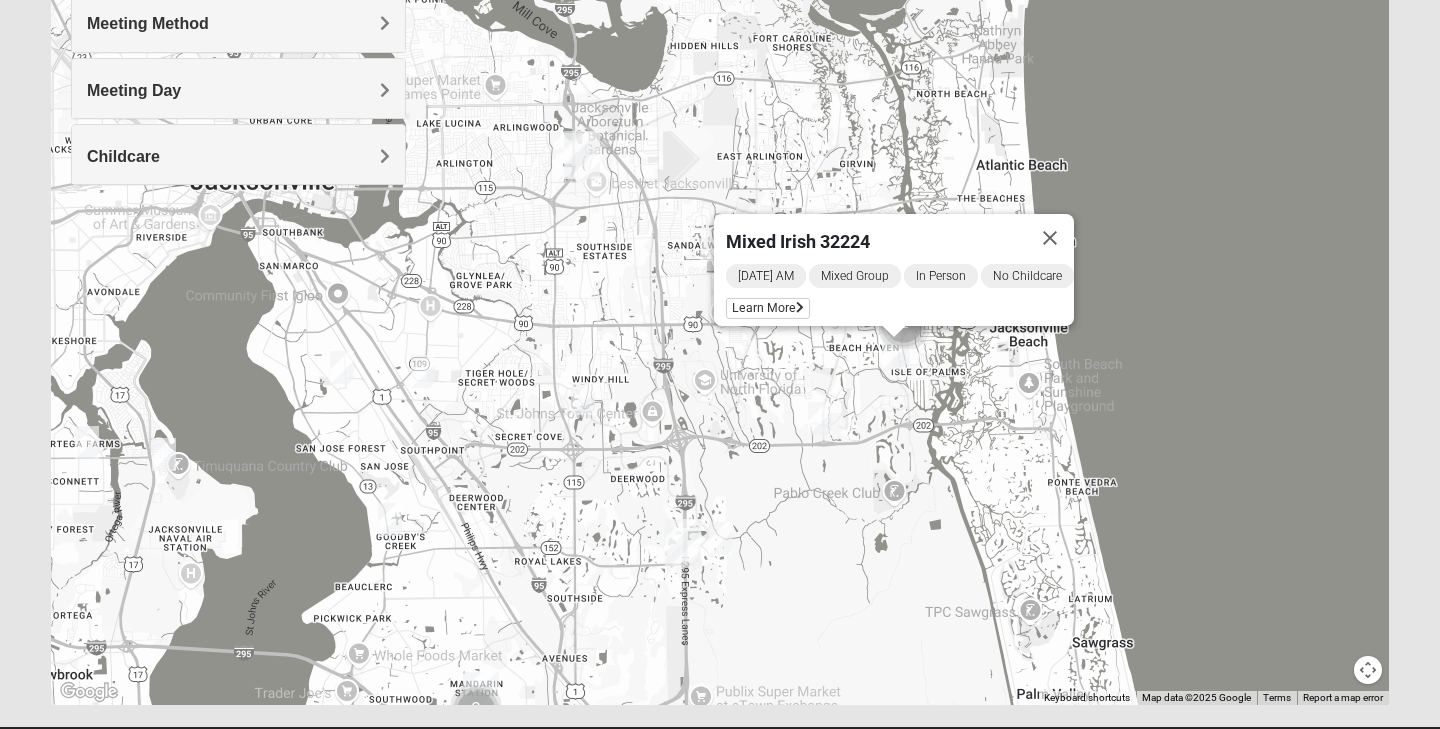 click at bounding box center (820, 418) 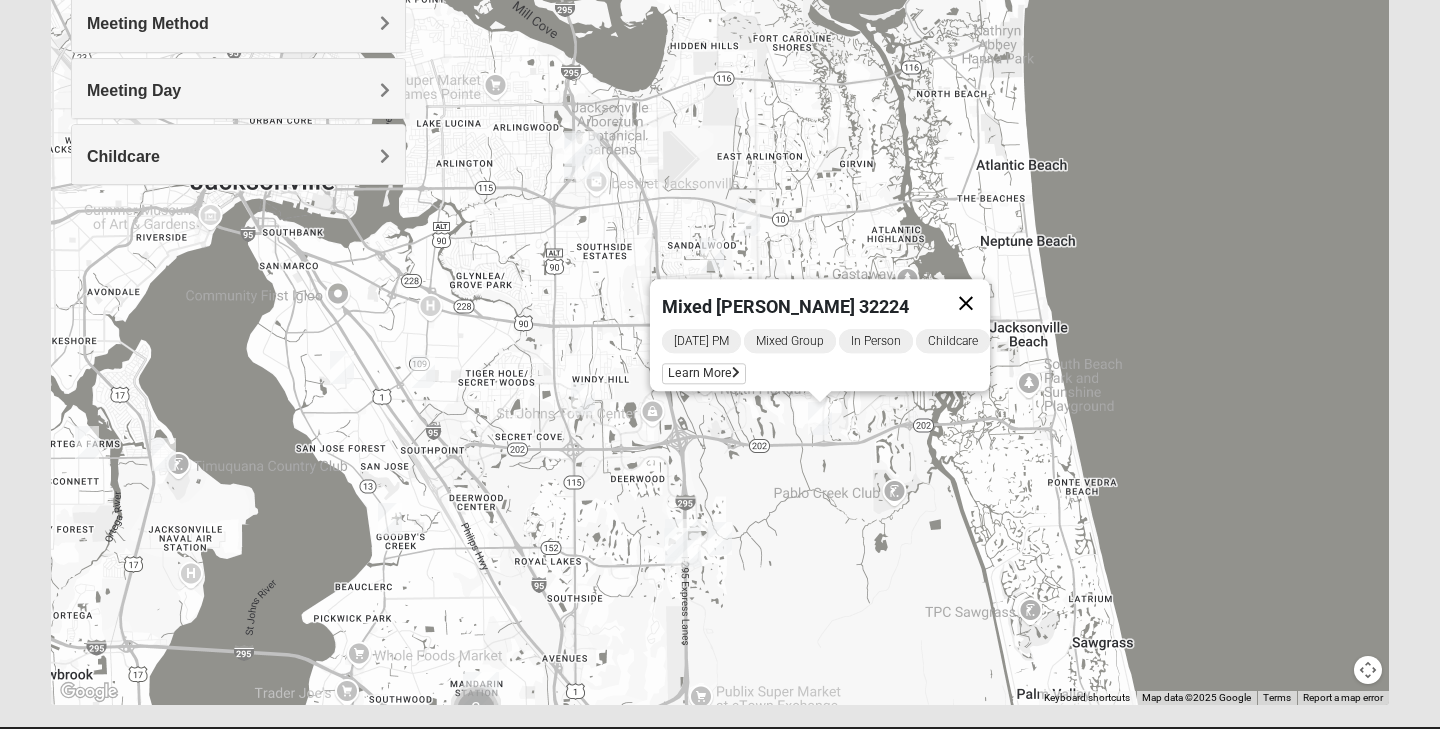 click at bounding box center (966, 303) 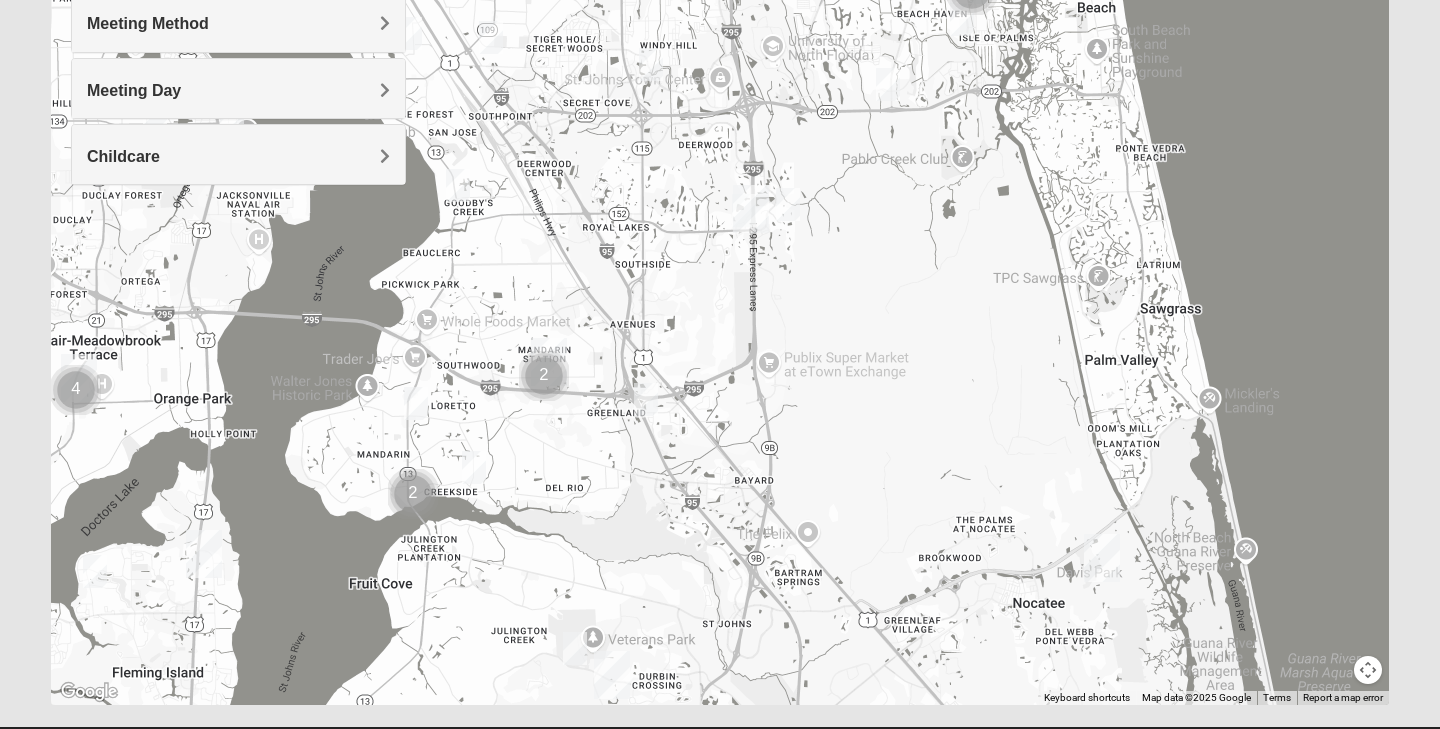 drag, startPoint x: 883, startPoint y: 524, endPoint x: 951, endPoint y: 187, distance: 343.79208 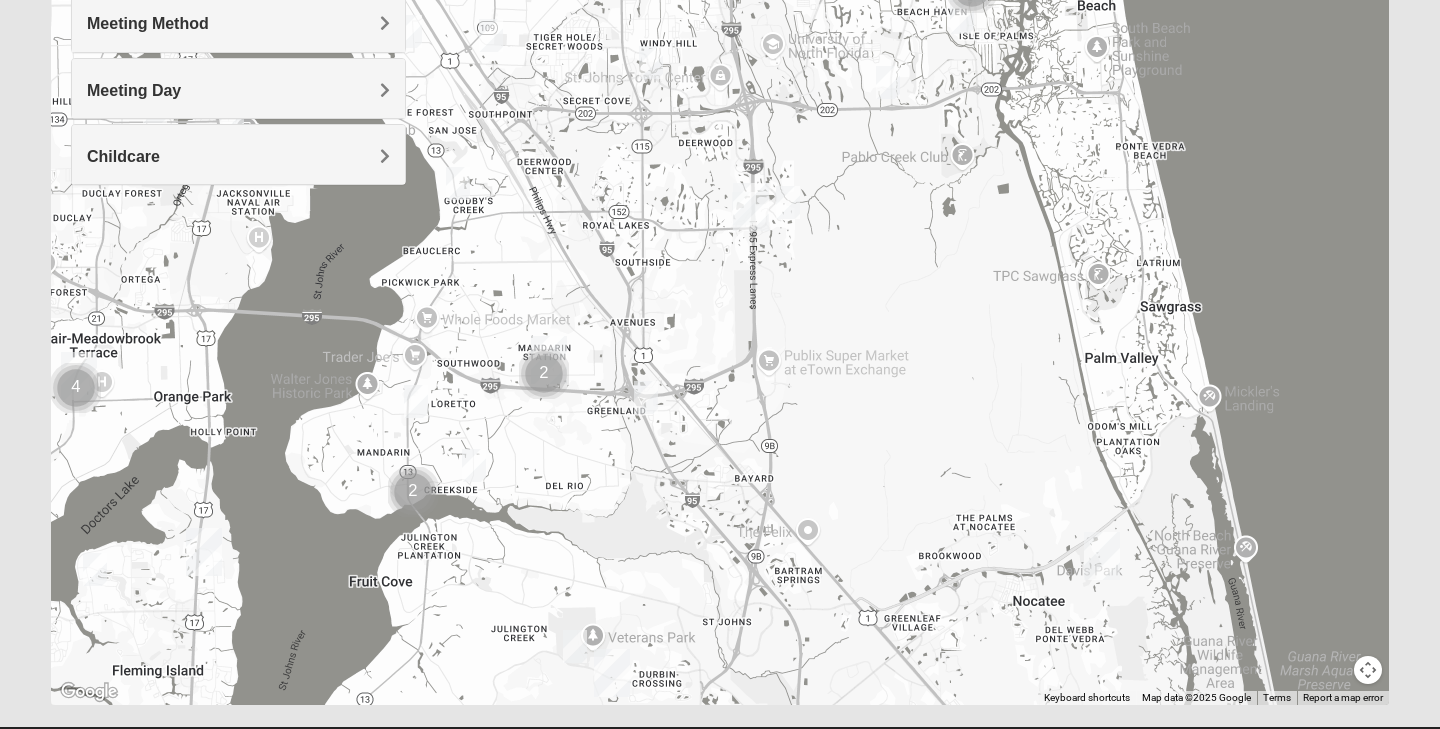 click at bounding box center (416, 401) 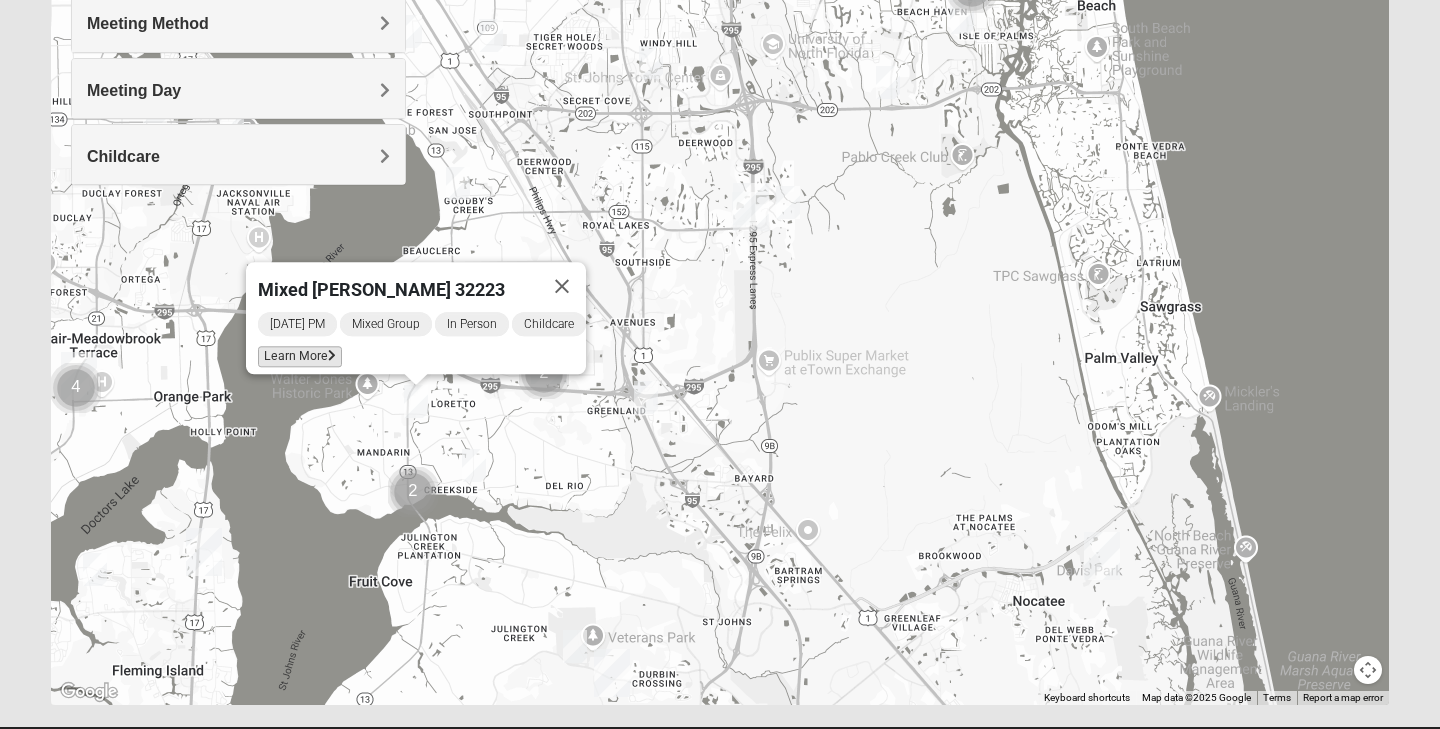 click on "Learn More" at bounding box center [300, 356] 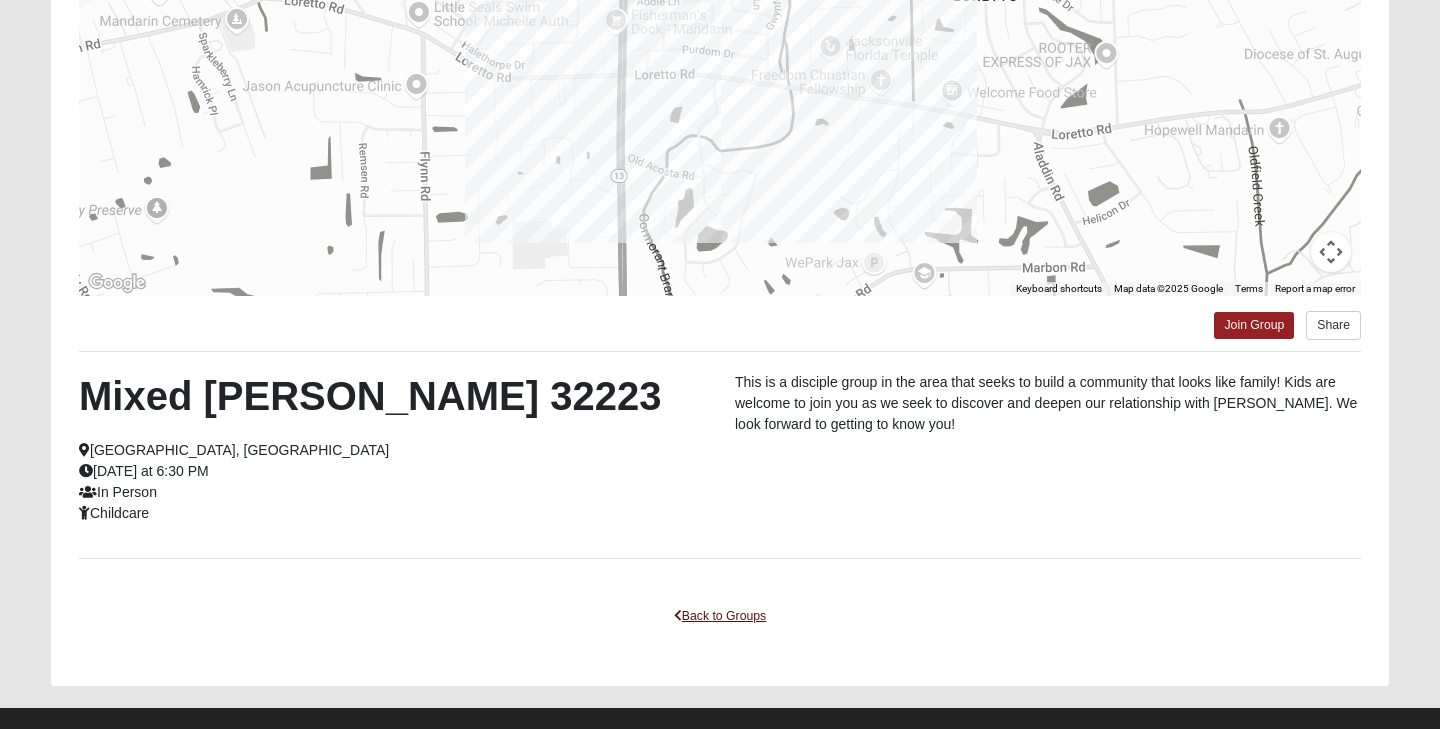 click on "Back to Groups" at bounding box center [720, 616] 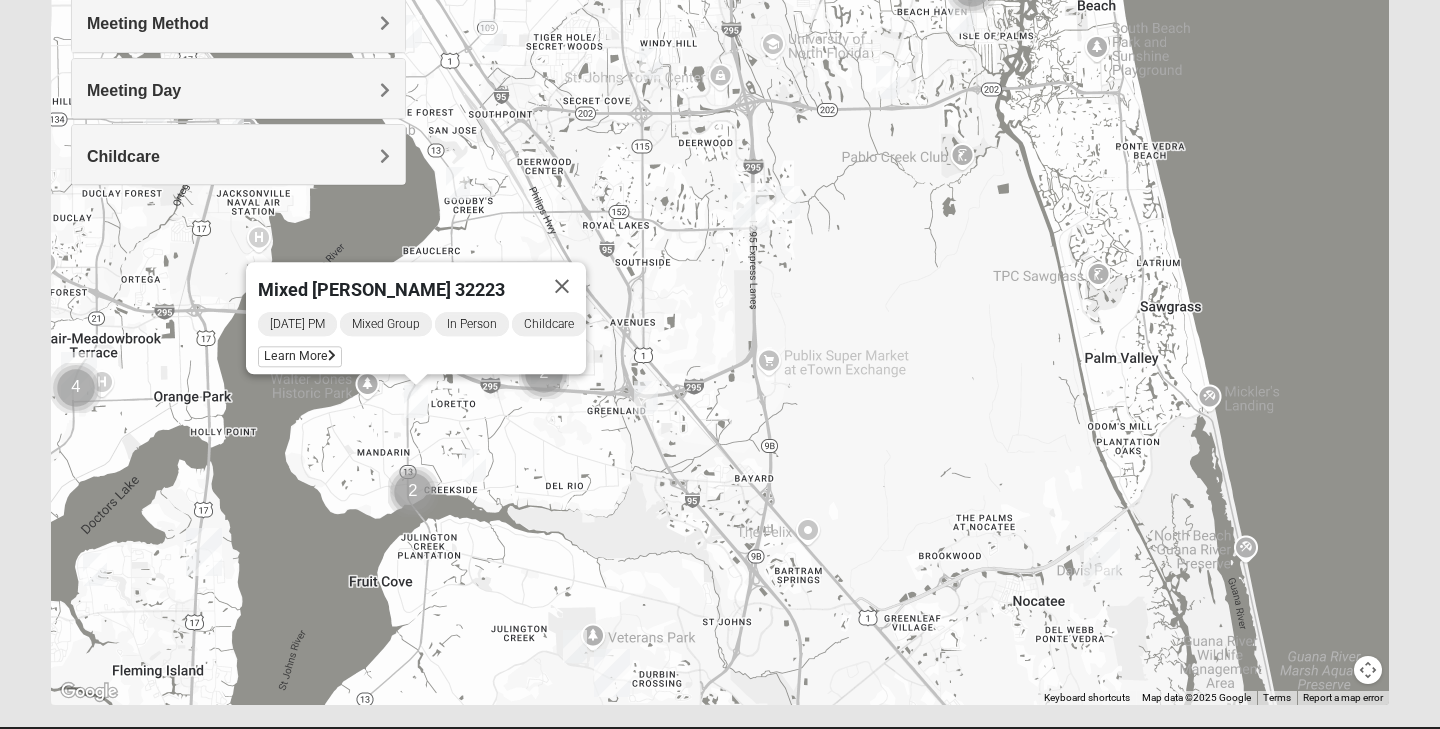 click at bounding box center (474, 465) 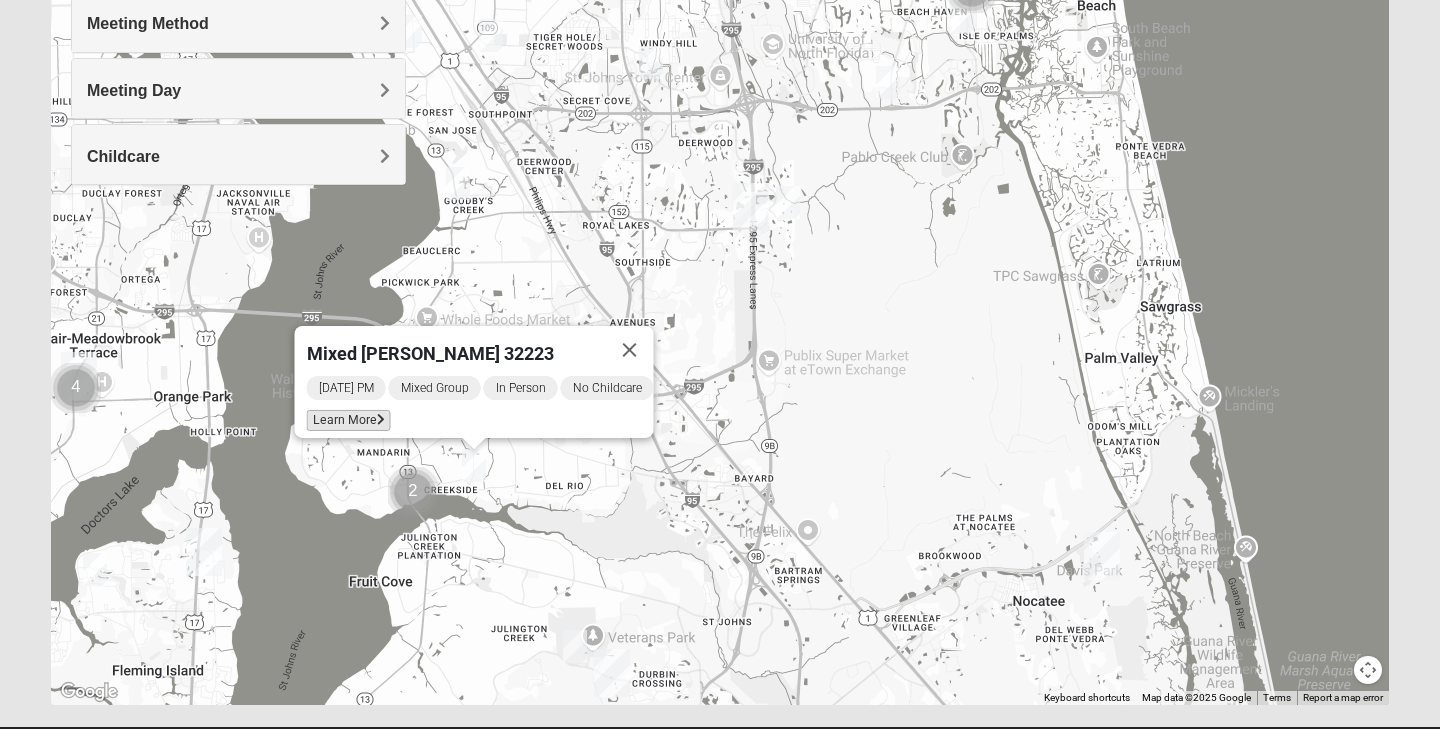 click on "Learn More" at bounding box center [349, 420] 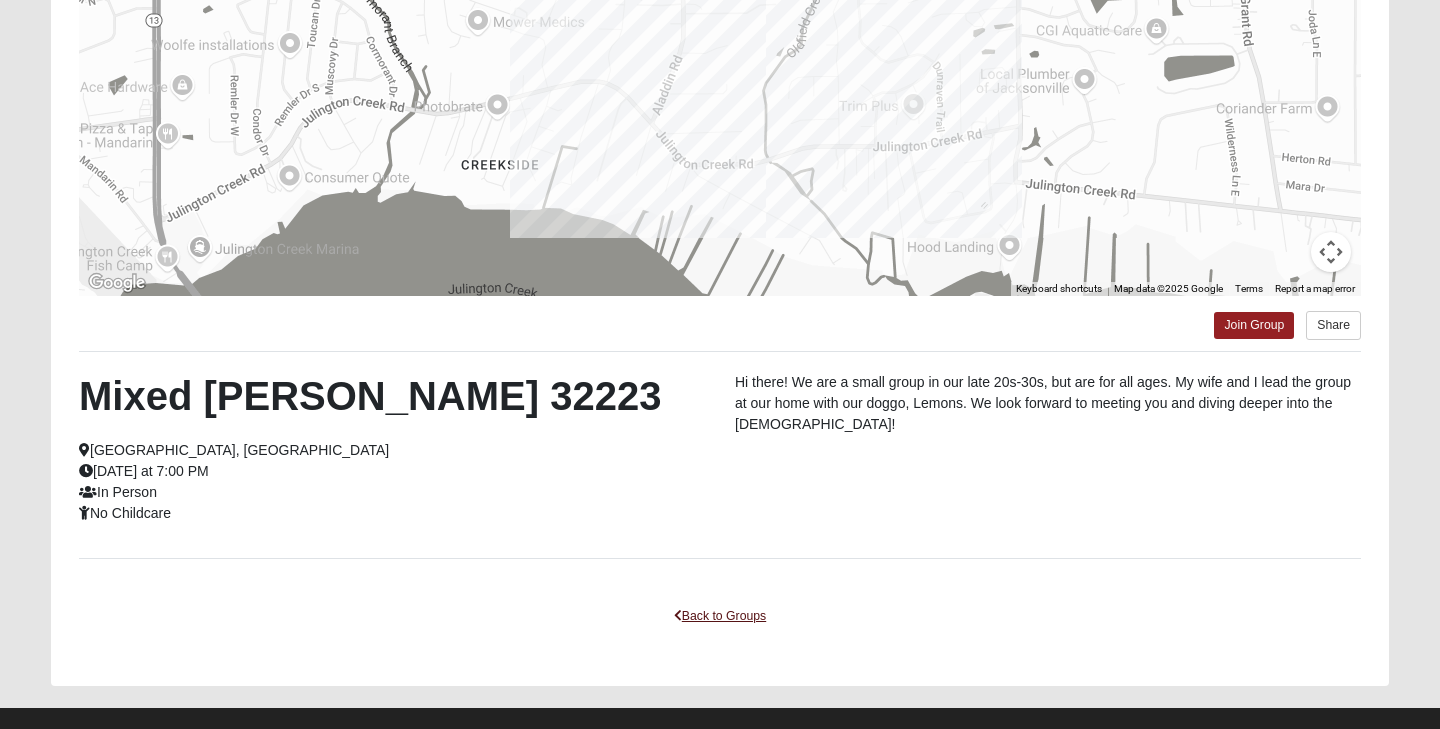 click on "Back to Groups" at bounding box center [720, 616] 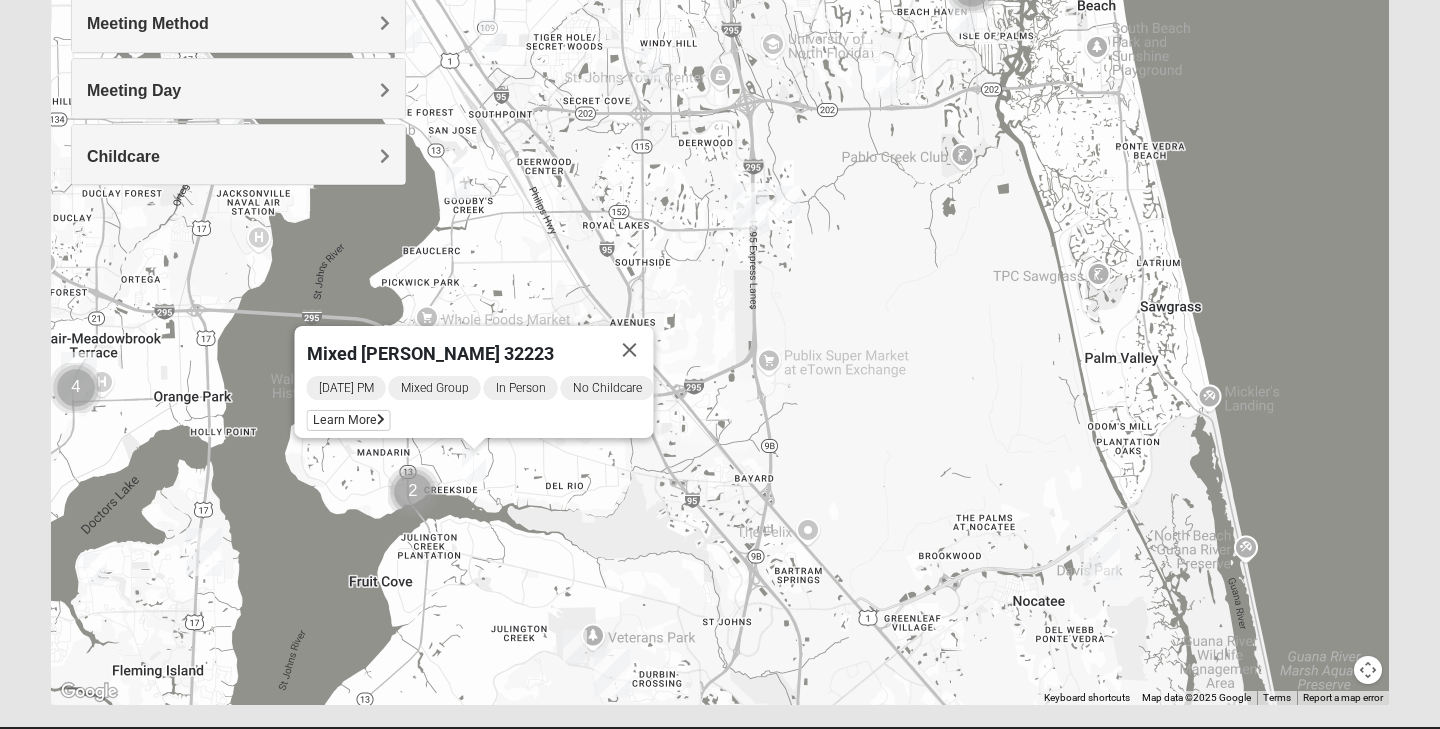 click at bounding box center (575, 646) 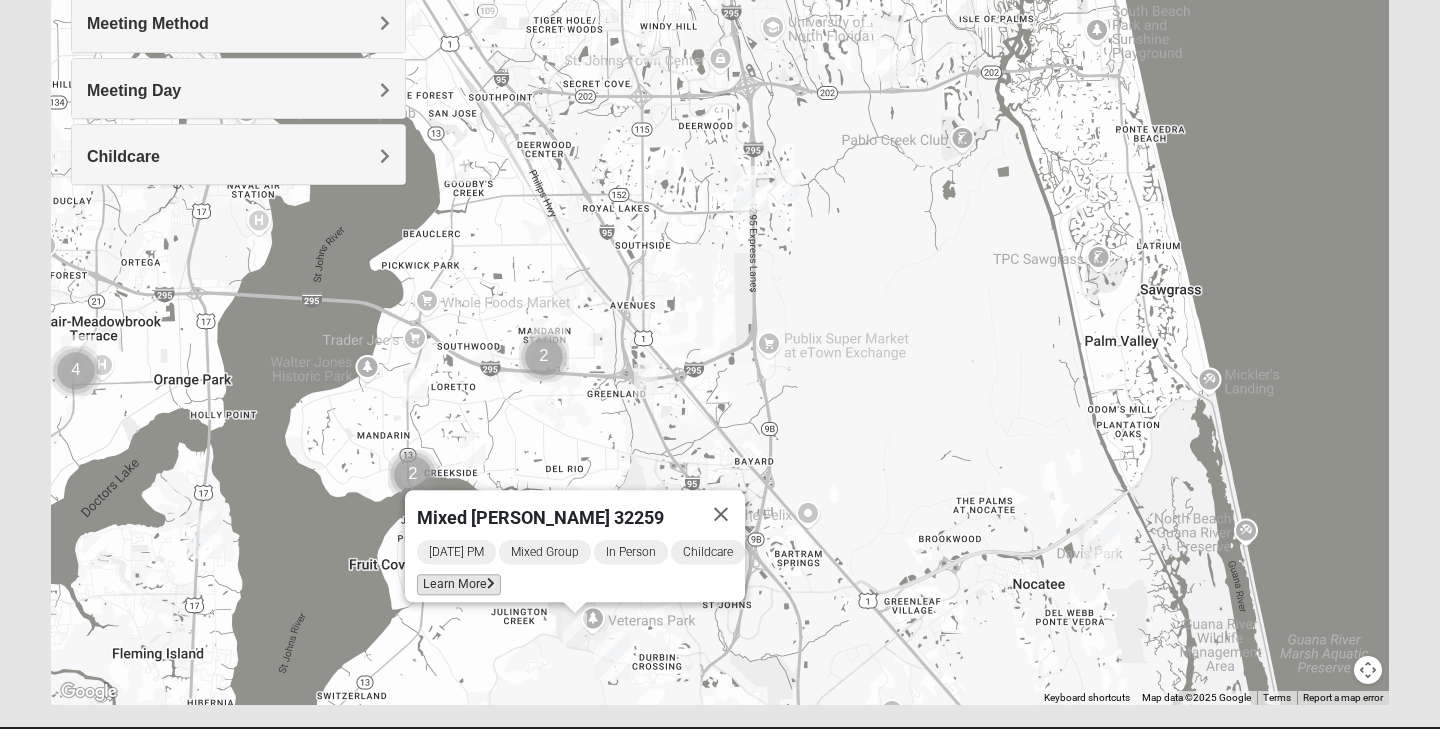 click on "Learn More" at bounding box center (459, 584) 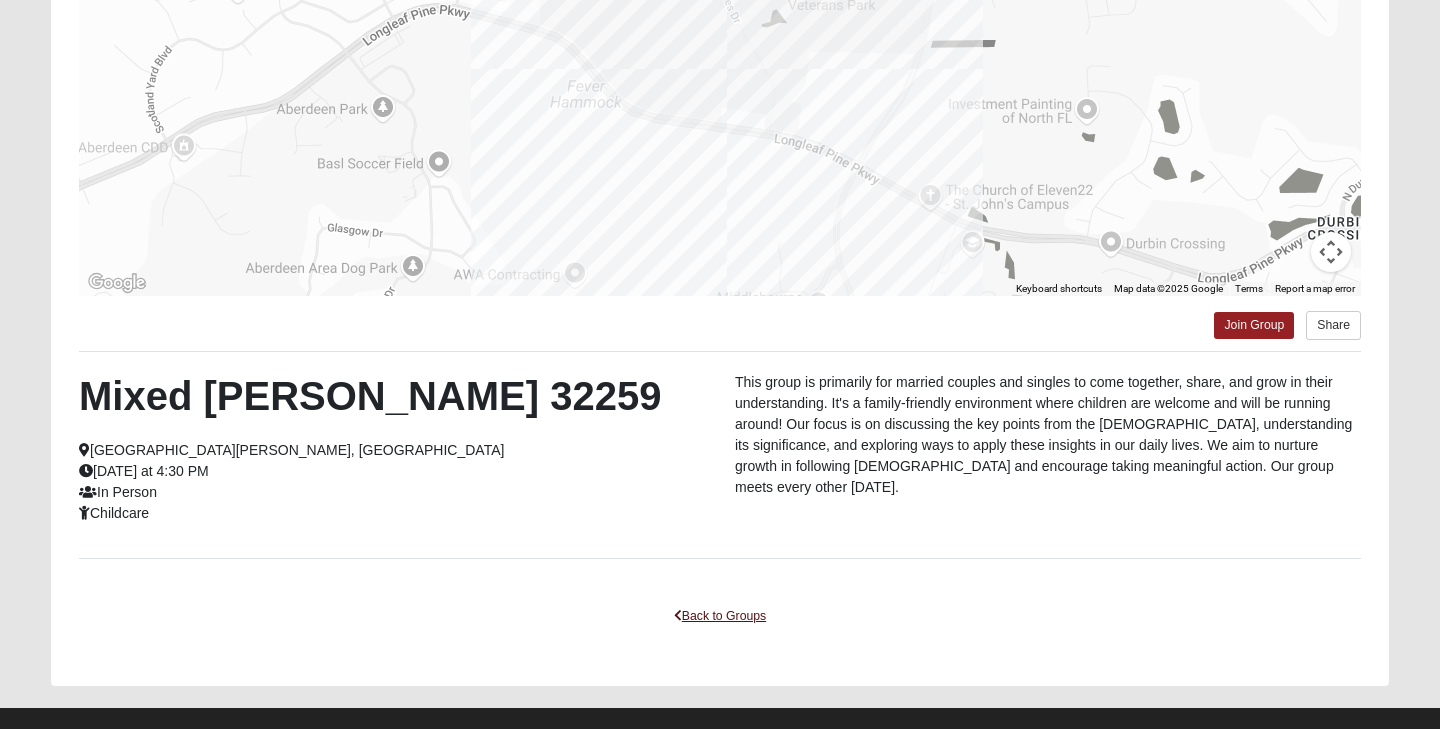 click on "Back to Groups" at bounding box center [720, 616] 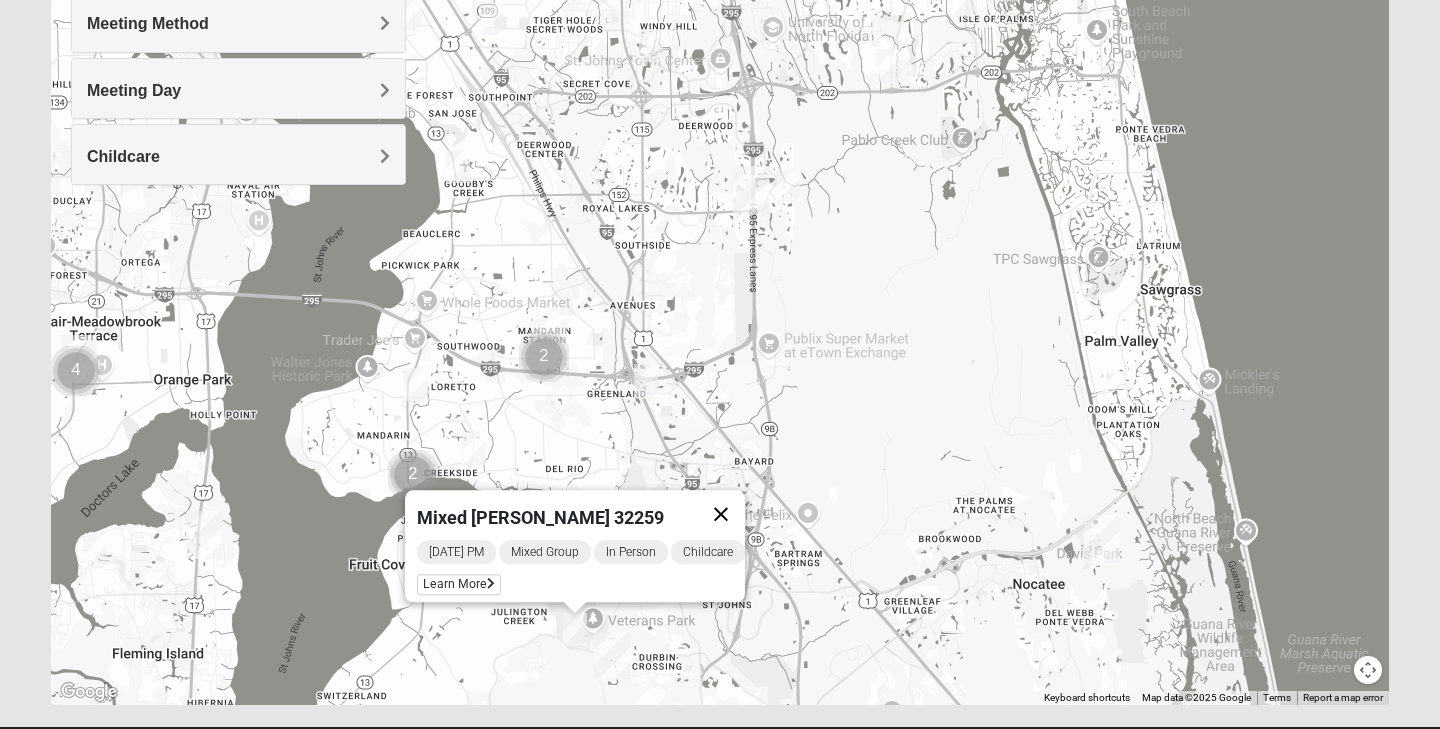 click at bounding box center (721, 514) 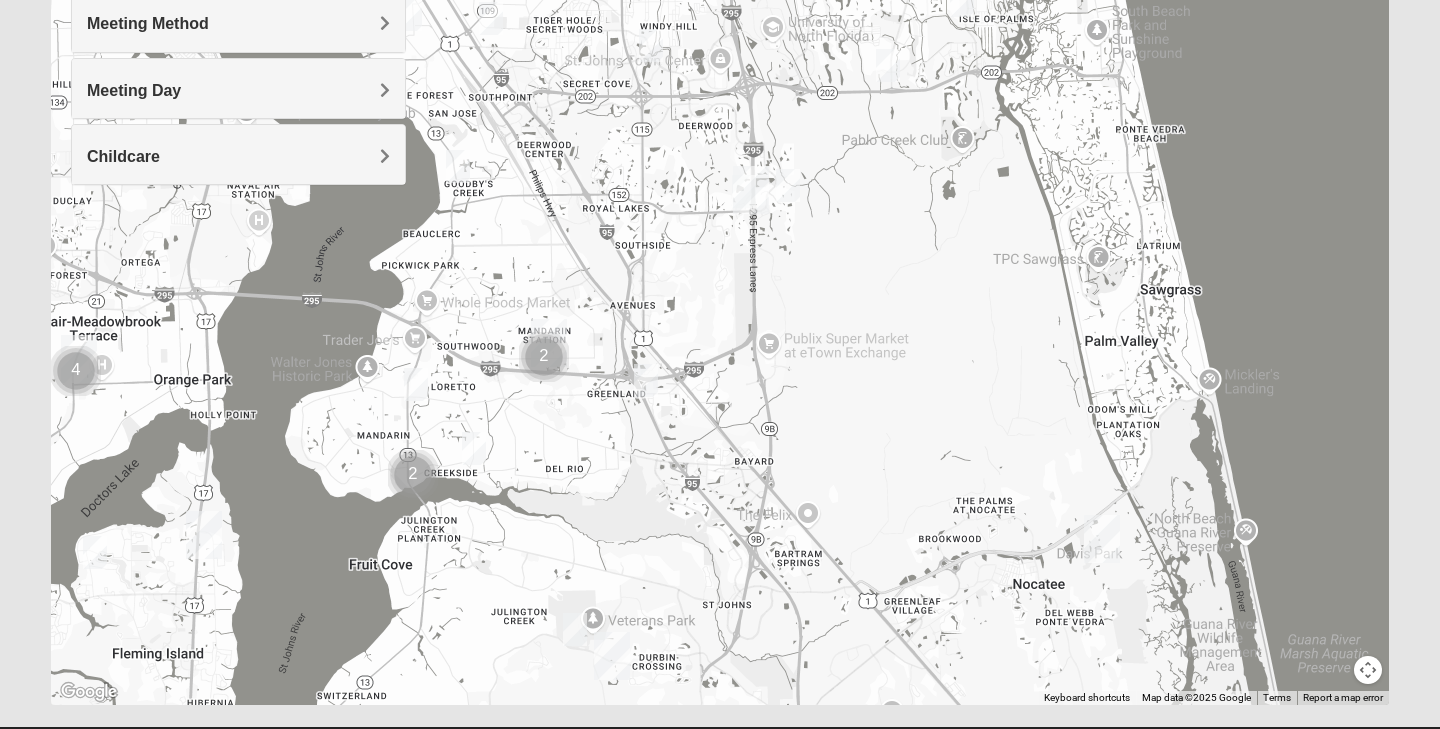 click at bounding box center (646, 380) 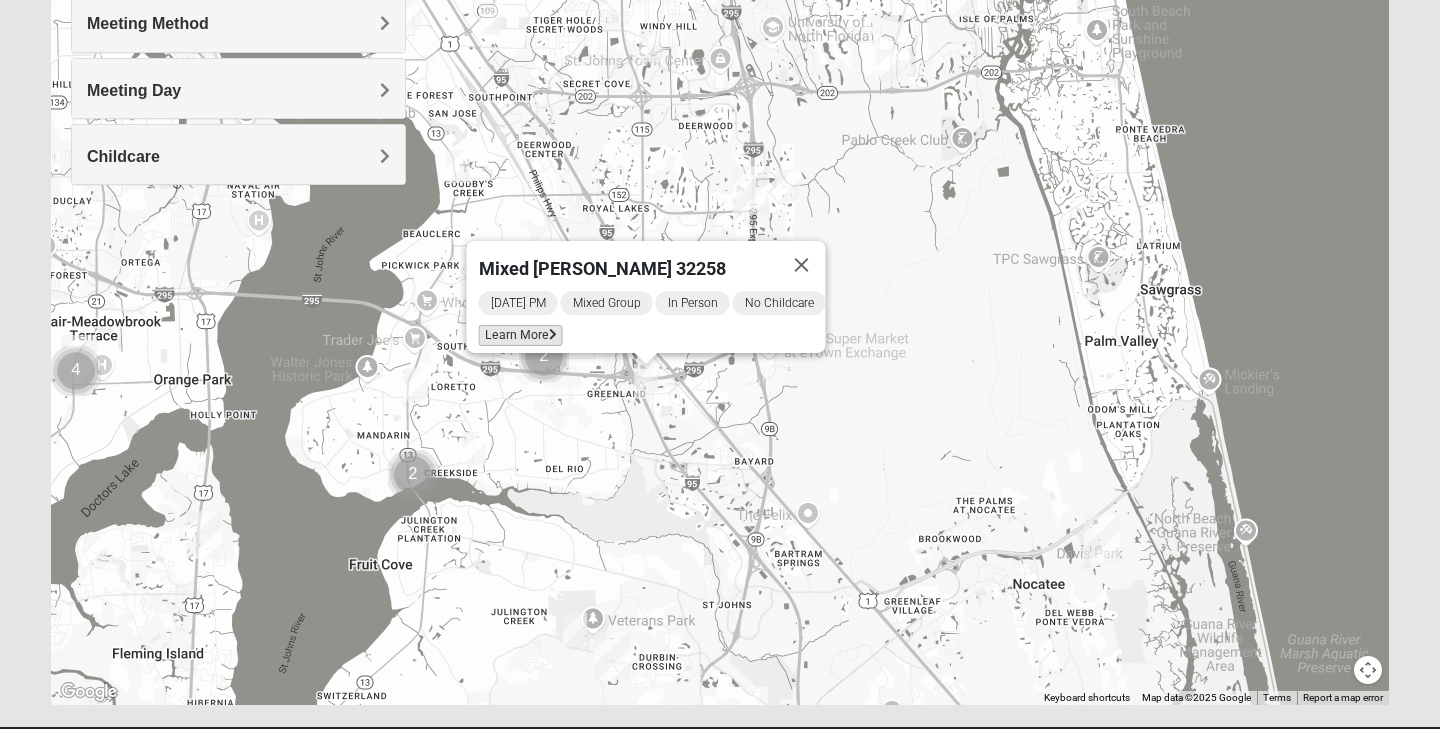 click on "Learn More" at bounding box center (521, 335) 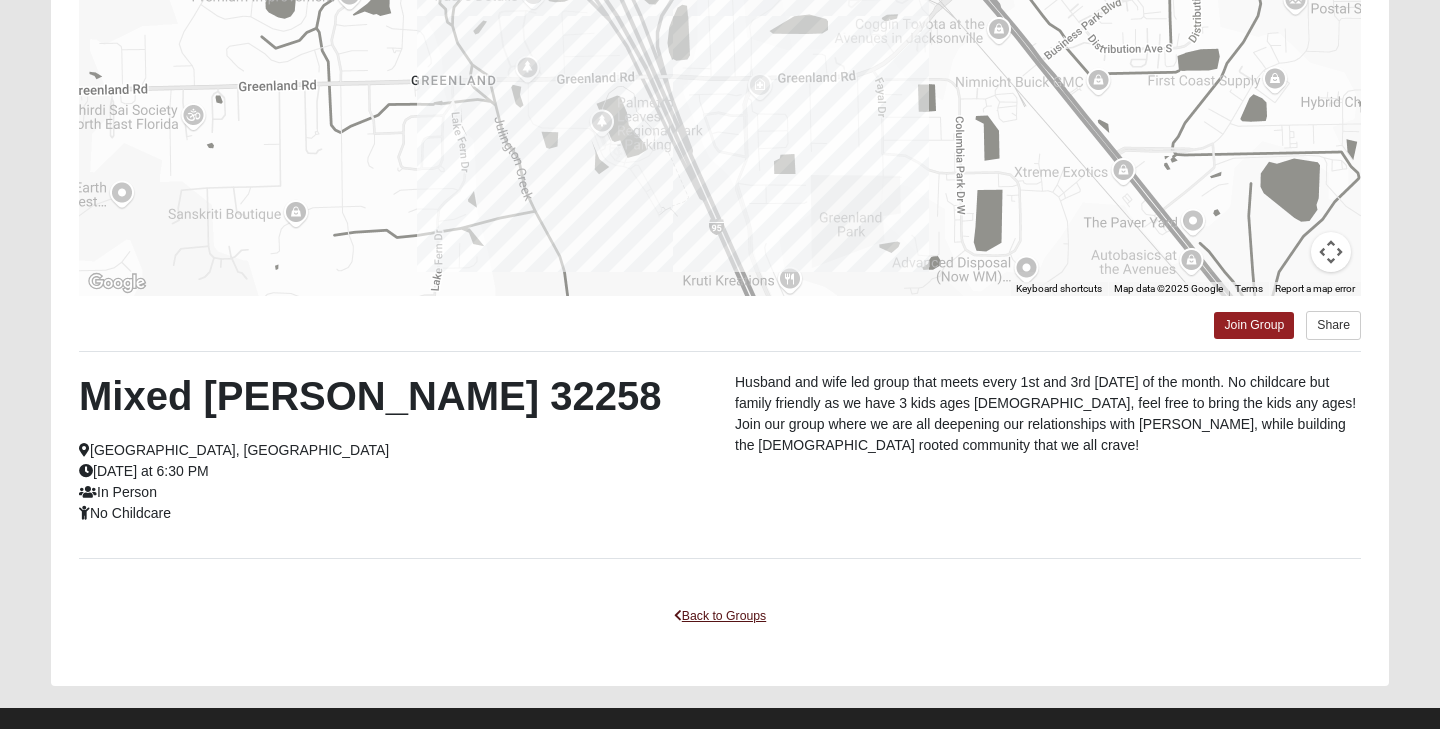 click on "Back to Groups" at bounding box center (720, 616) 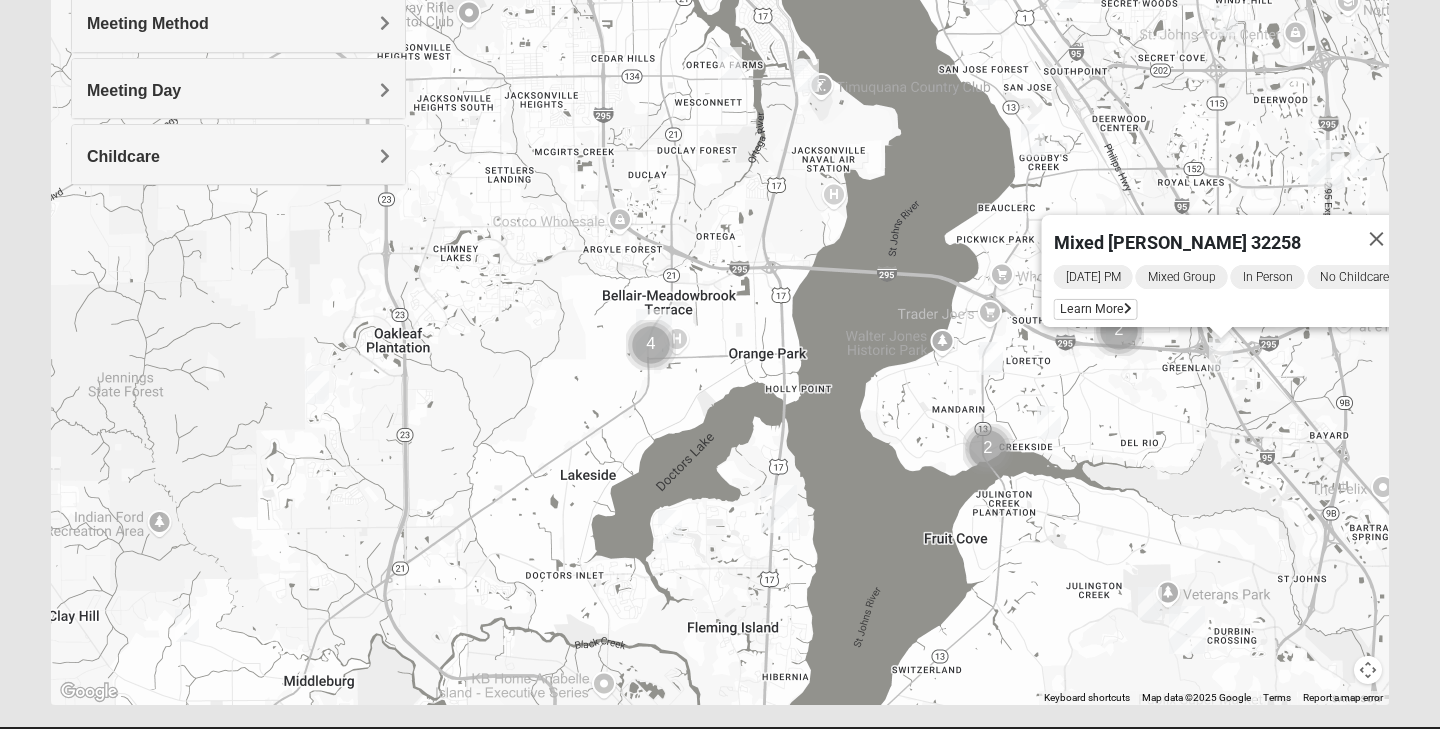 drag, startPoint x: 395, startPoint y: 462, endPoint x: 973, endPoint y: 436, distance: 578.5845 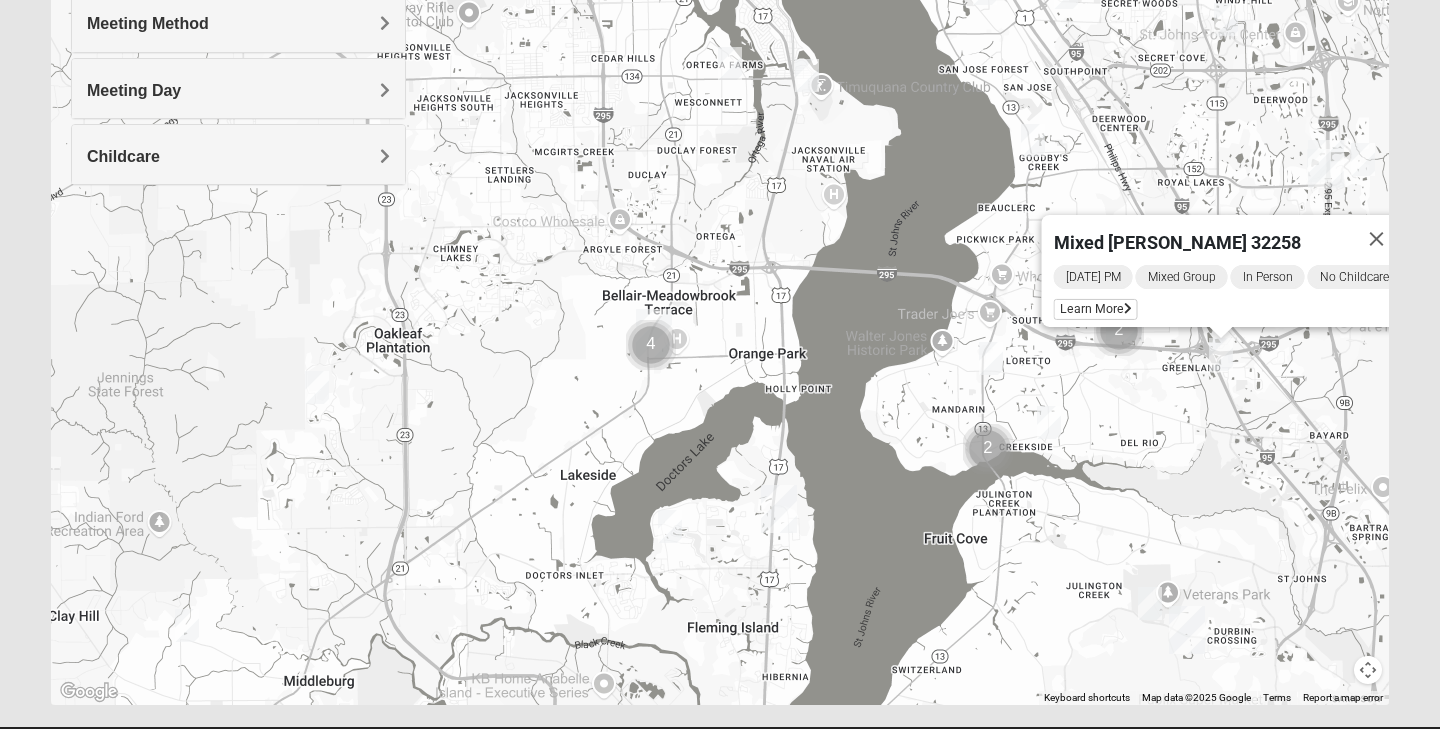 click at bounding box center (670, 526) 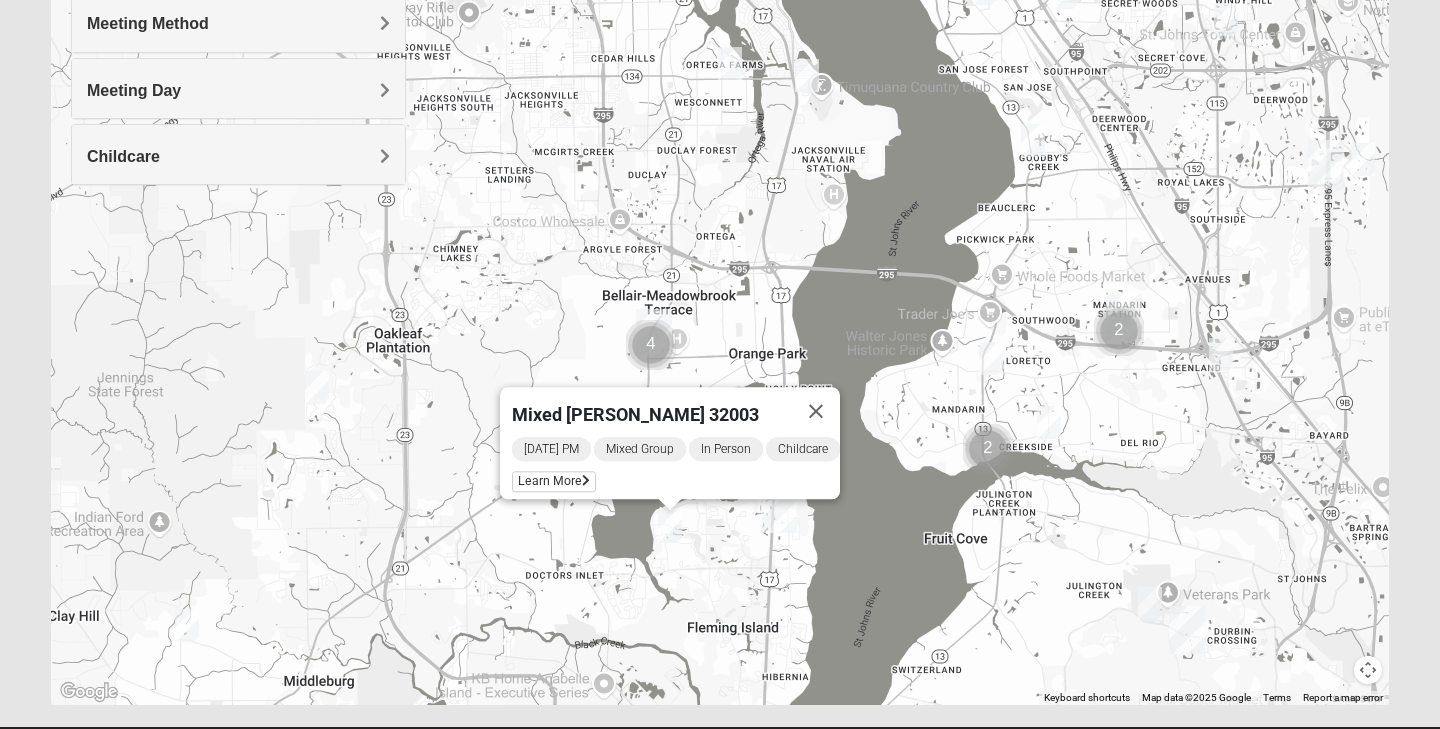 click at bounding box center [187, 625] 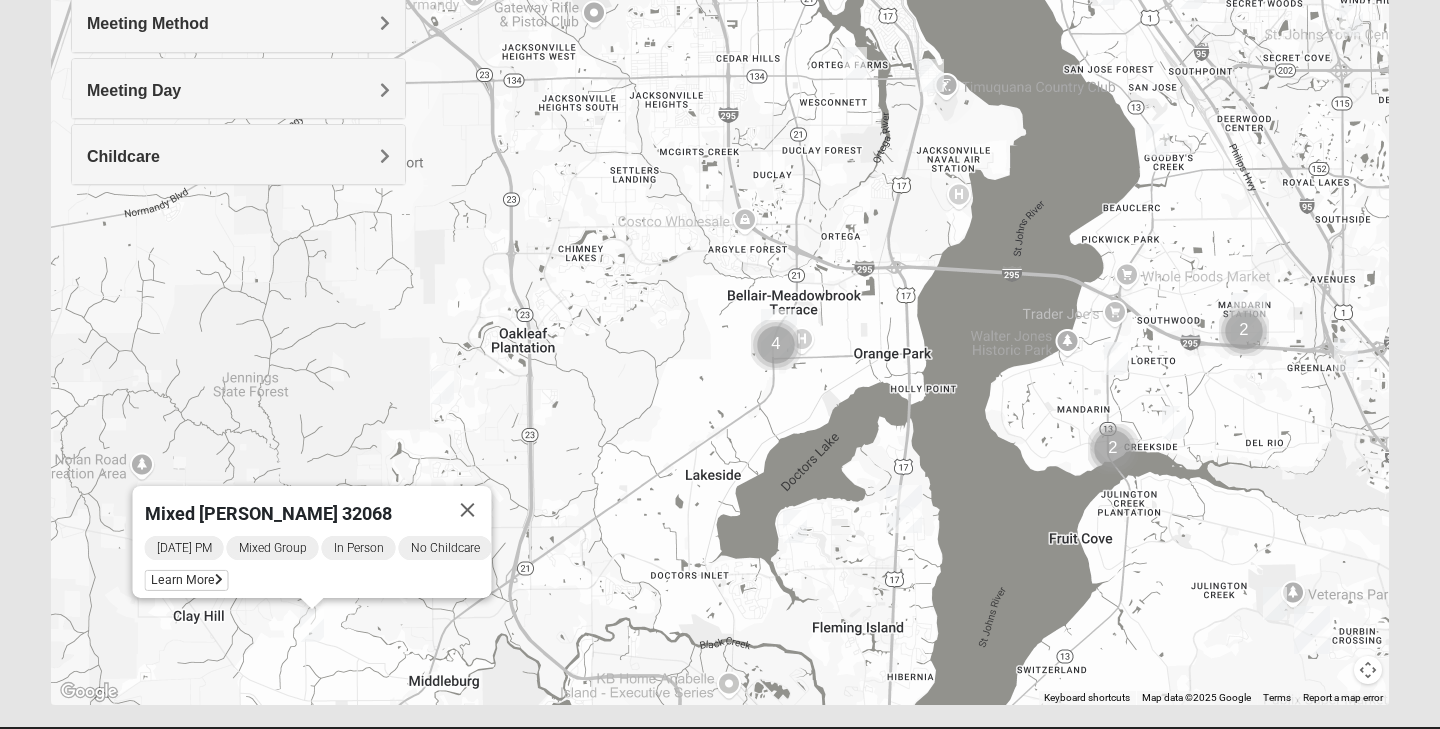 click at bounding box center (442, 387) 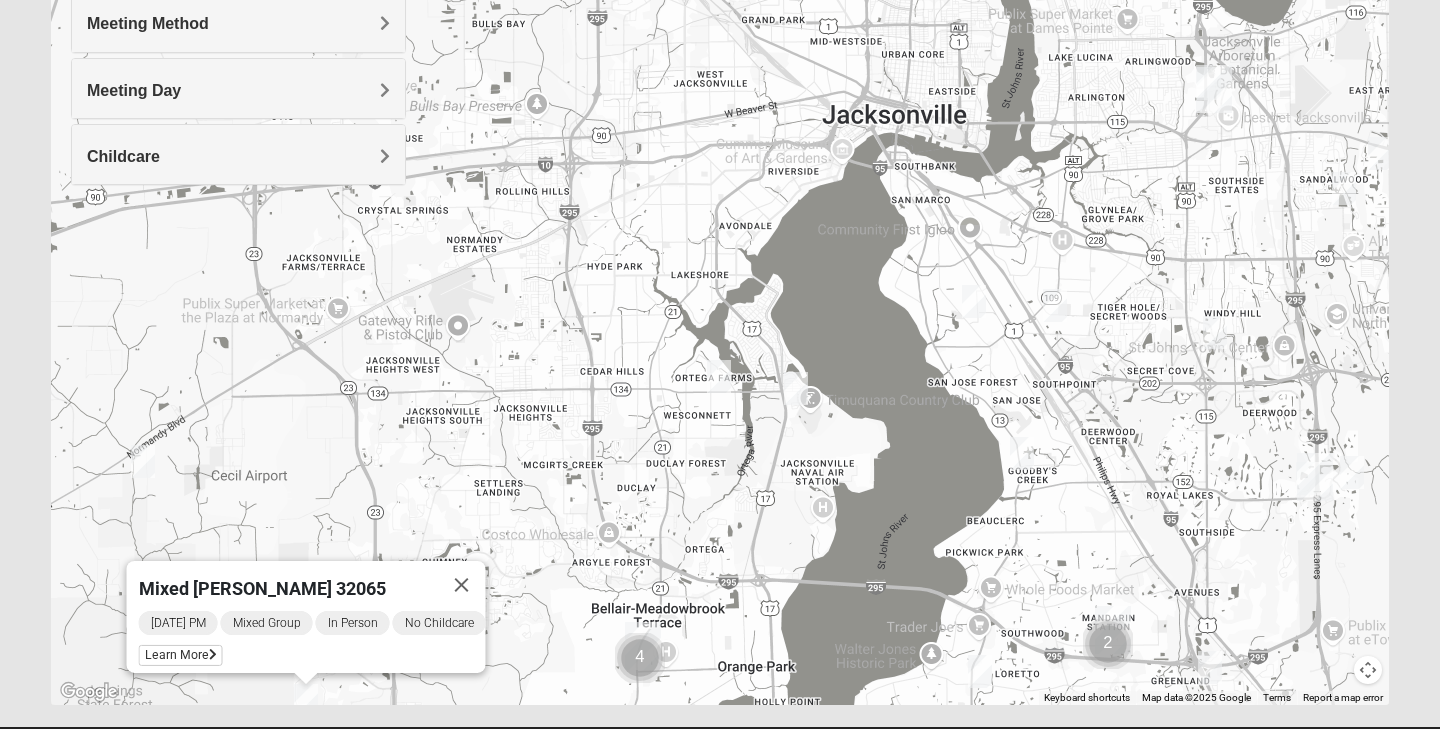 drag, startPoint x: 691, startPoint y: 235, endPoint x: 553, endPoint y: 553, distance: 346.65256 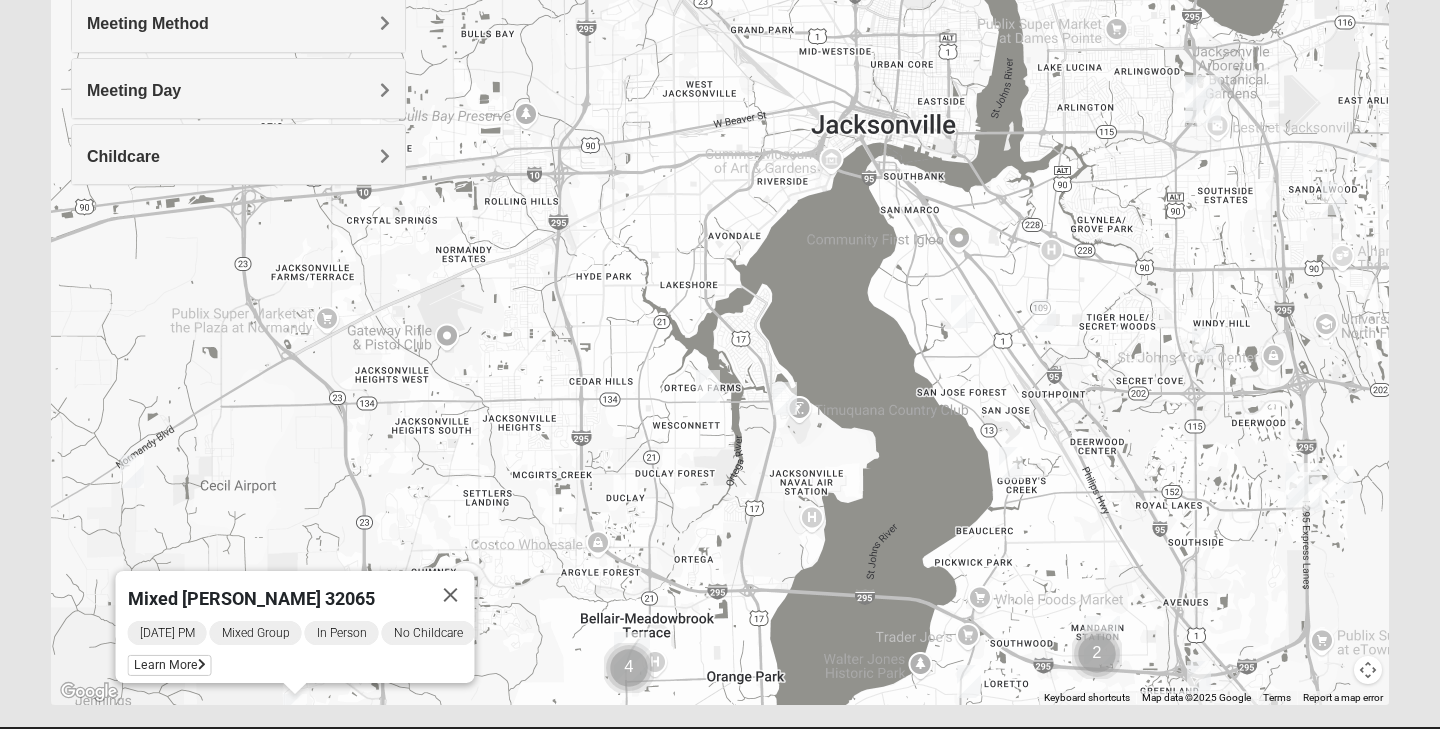 click at bounding box center [132, 471] 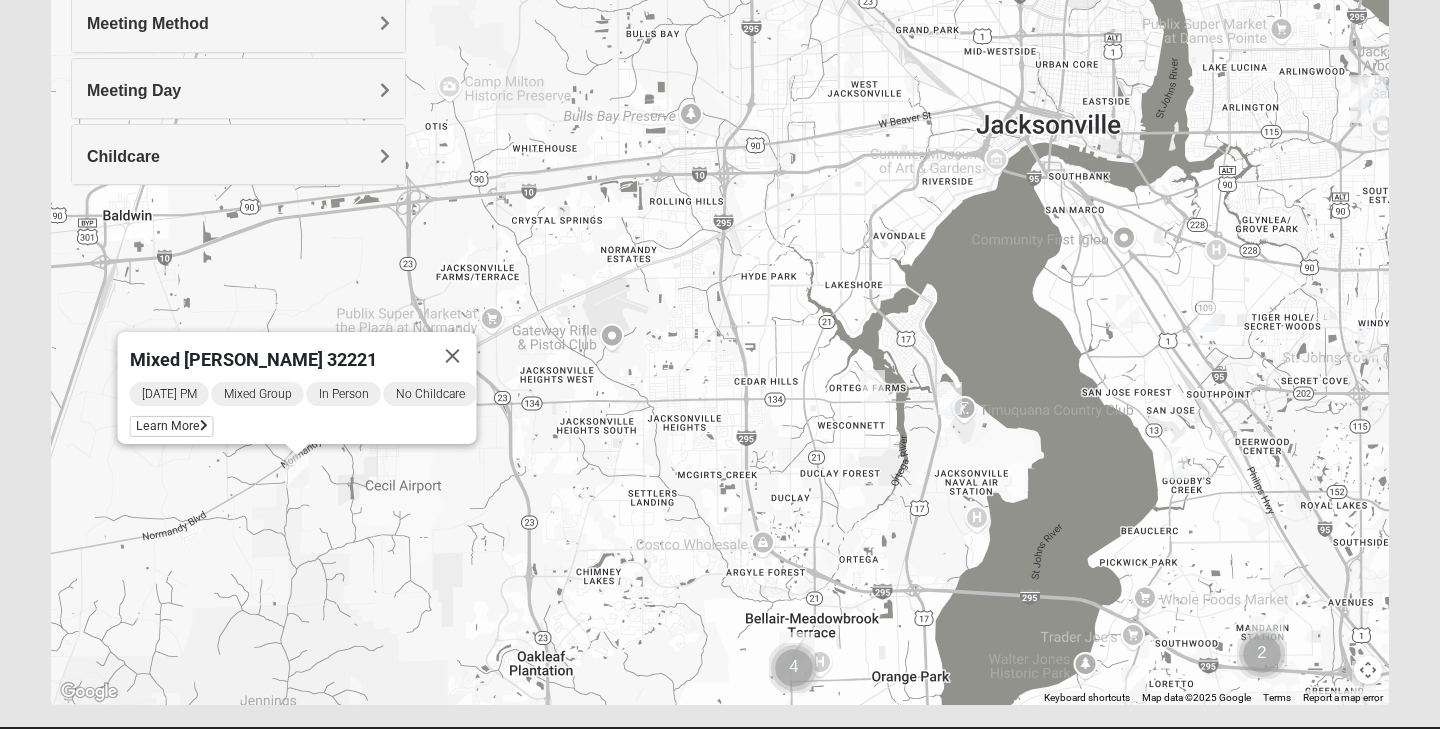 click at bounding box center (950, 398) 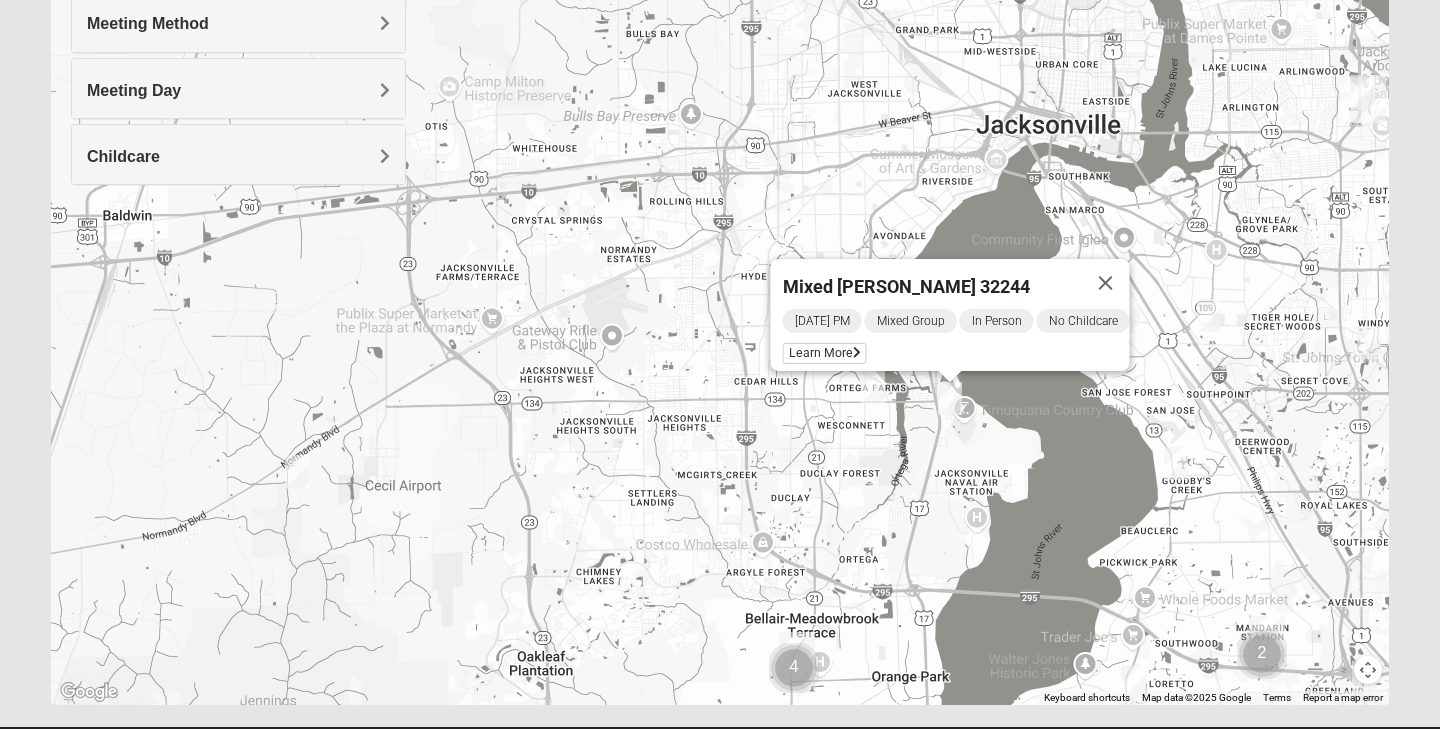 click at bounding box center (873, 386) 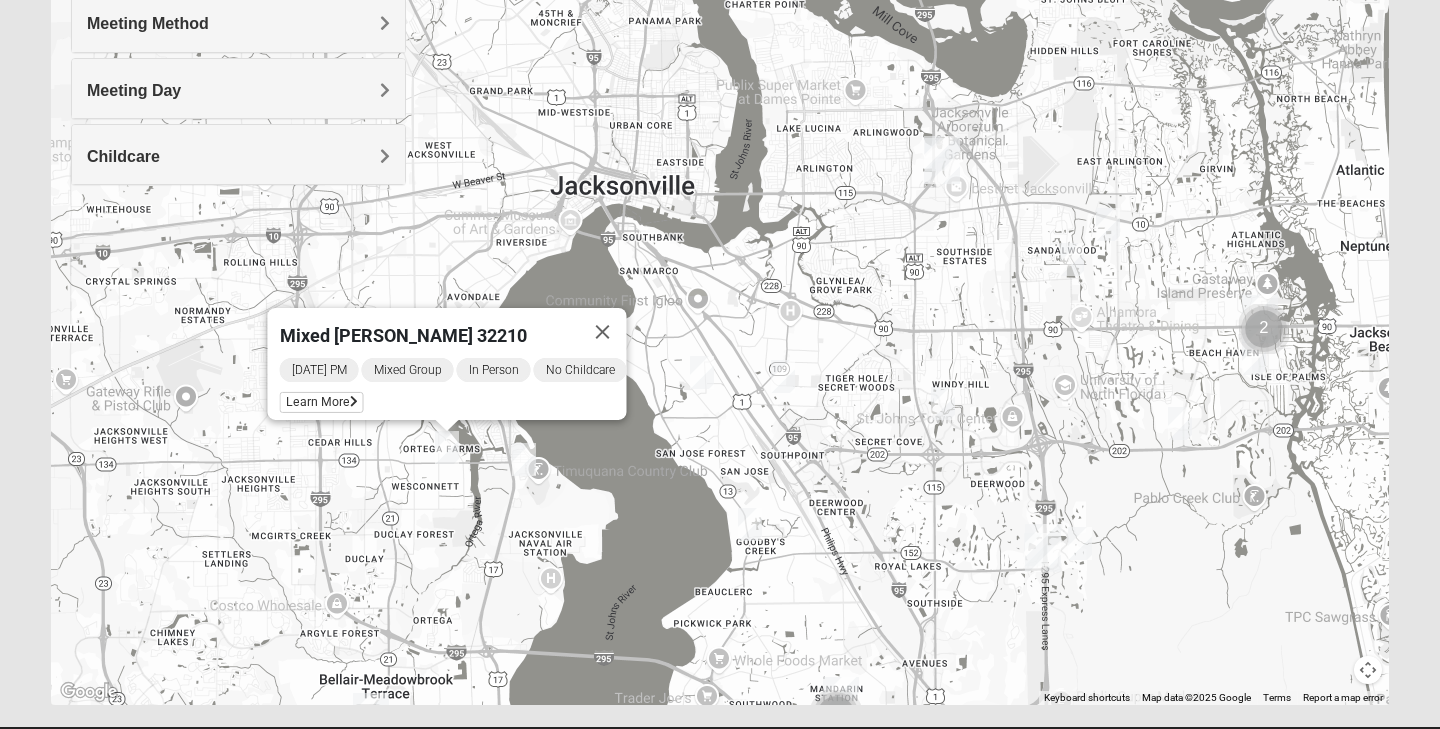 drag, startPoint x: 938, startPoint y: 481, endPoint x: 510, endPoint y: 542, distance: 432.3251 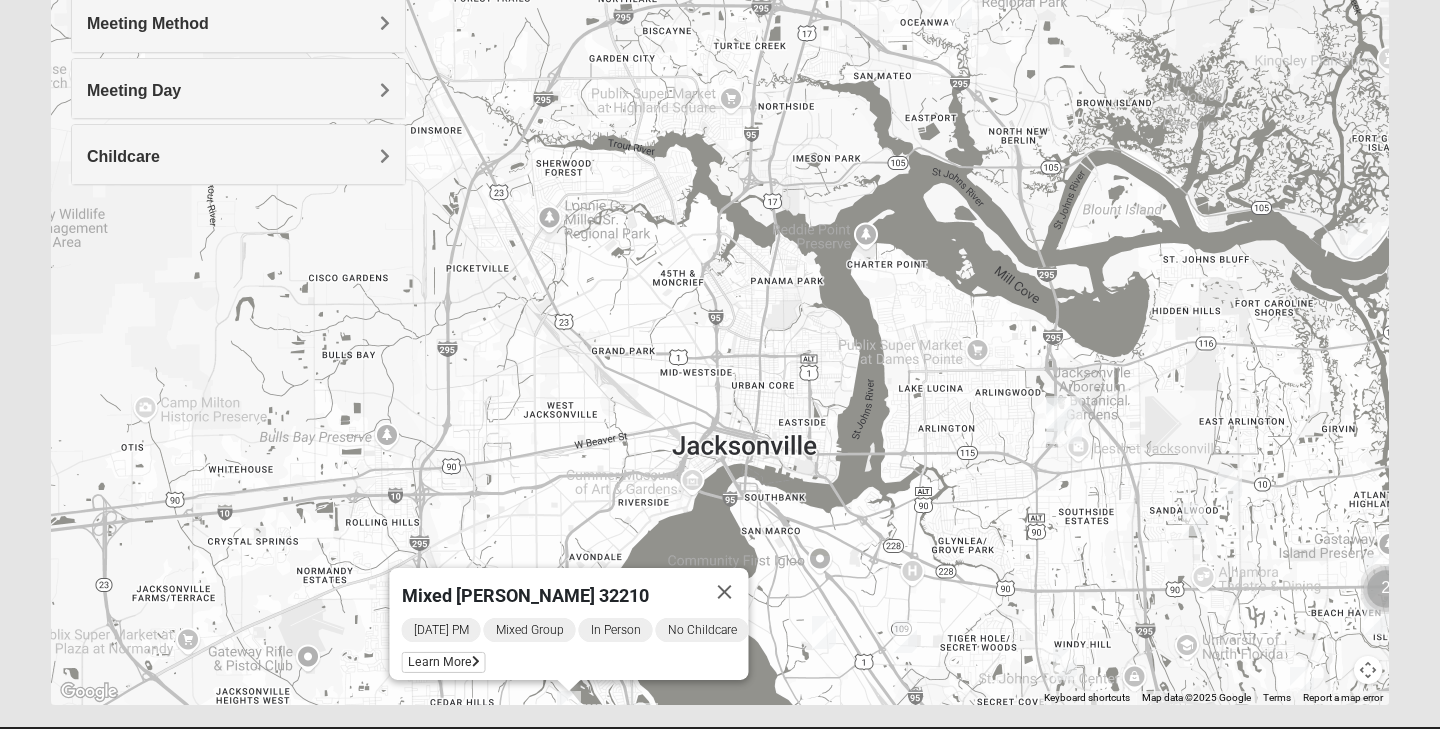 drag, startPoint x: 828, startPoint y: 304, endPoint x: 1019, endPoint y: 564, distance: 322.61588 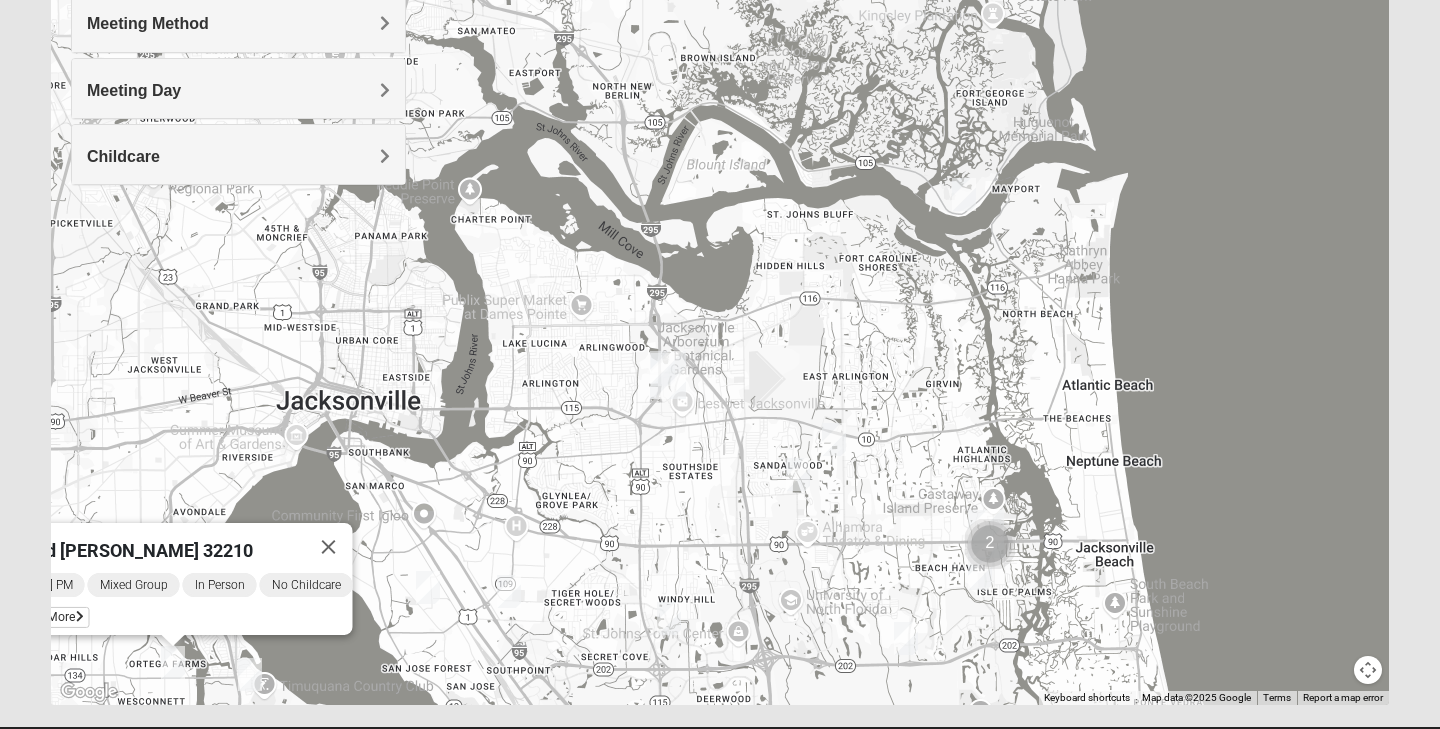 drag, startPoint x: 1019, startPoint y: 564, endPoint x: 596, endPoint y: 506, distance: 426.95786 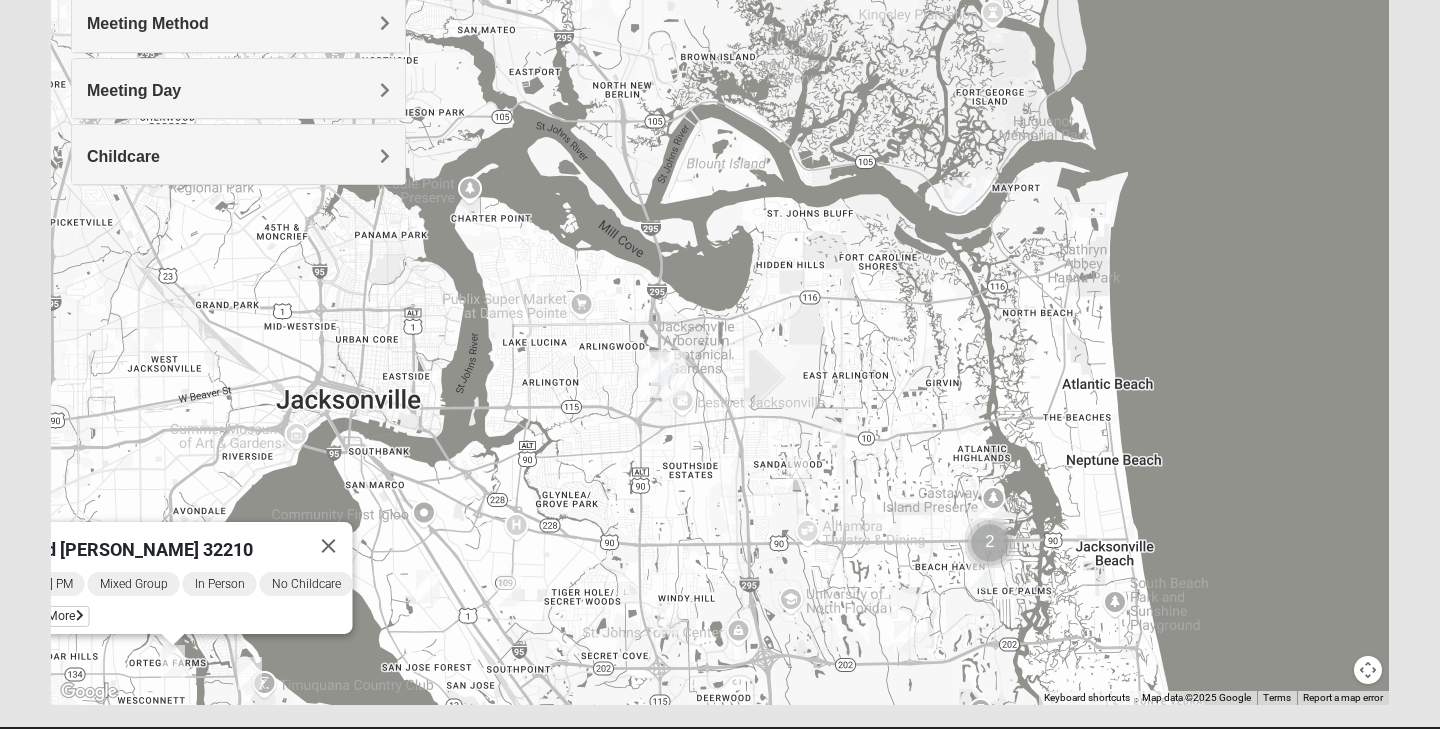 click at bounding box center (798, 473) 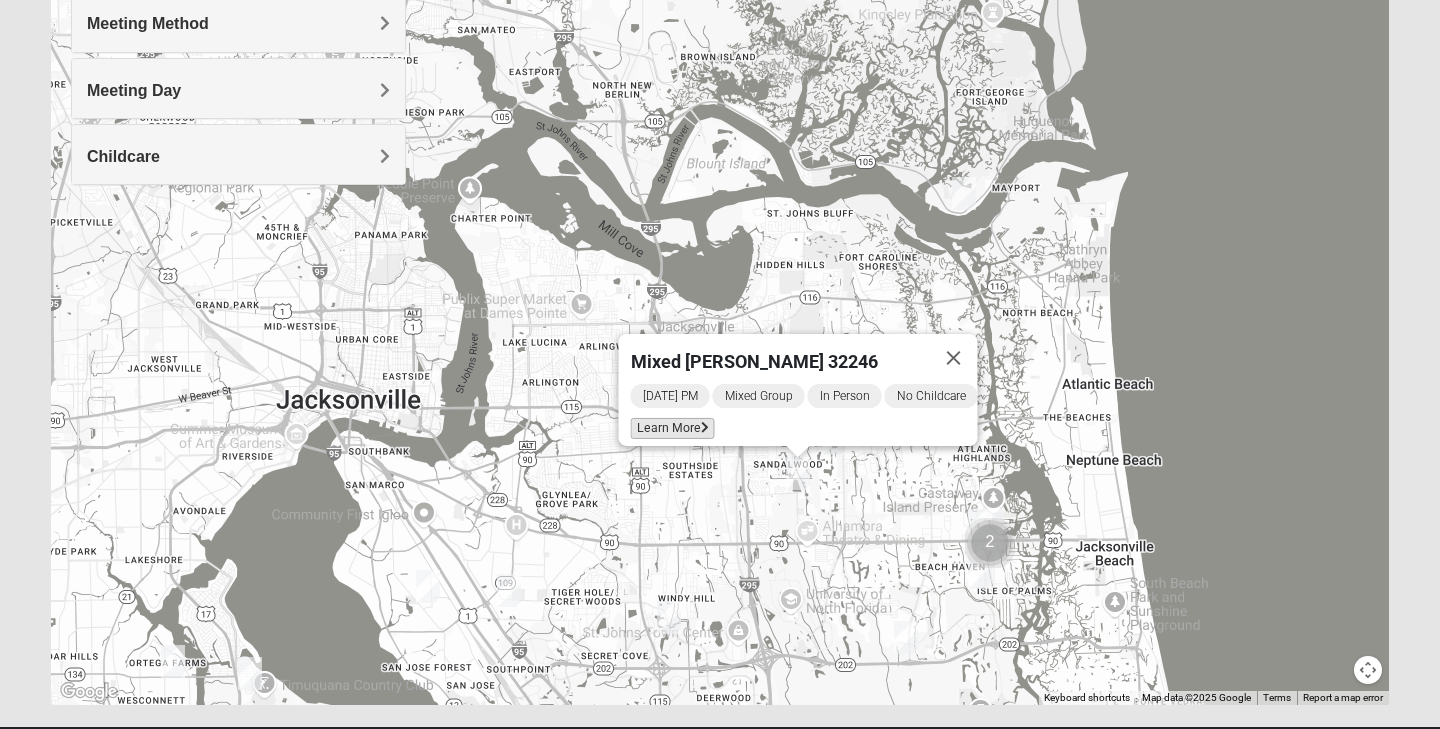 click on "Learn More" at bounding box center [673, 428] 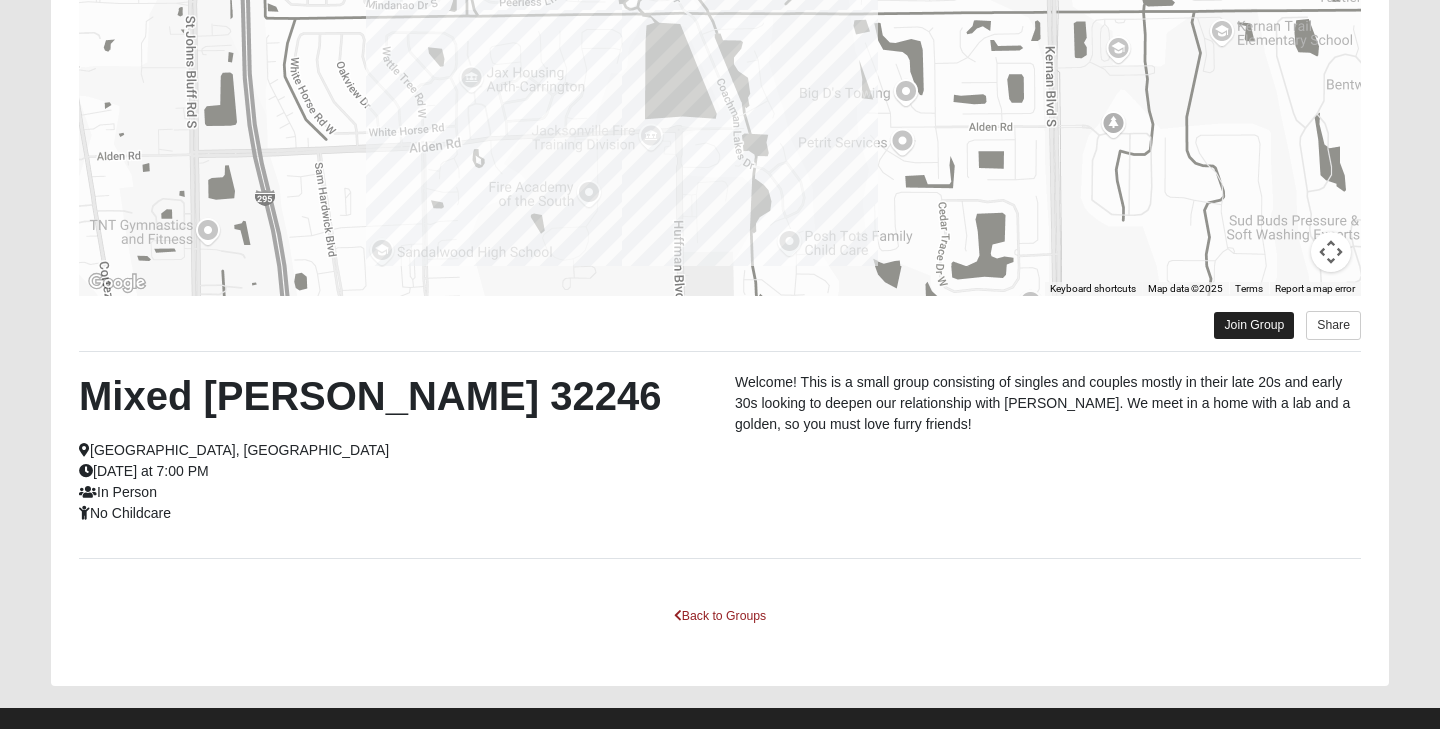 click on "Join Group" at bounding box center (1254, 325) 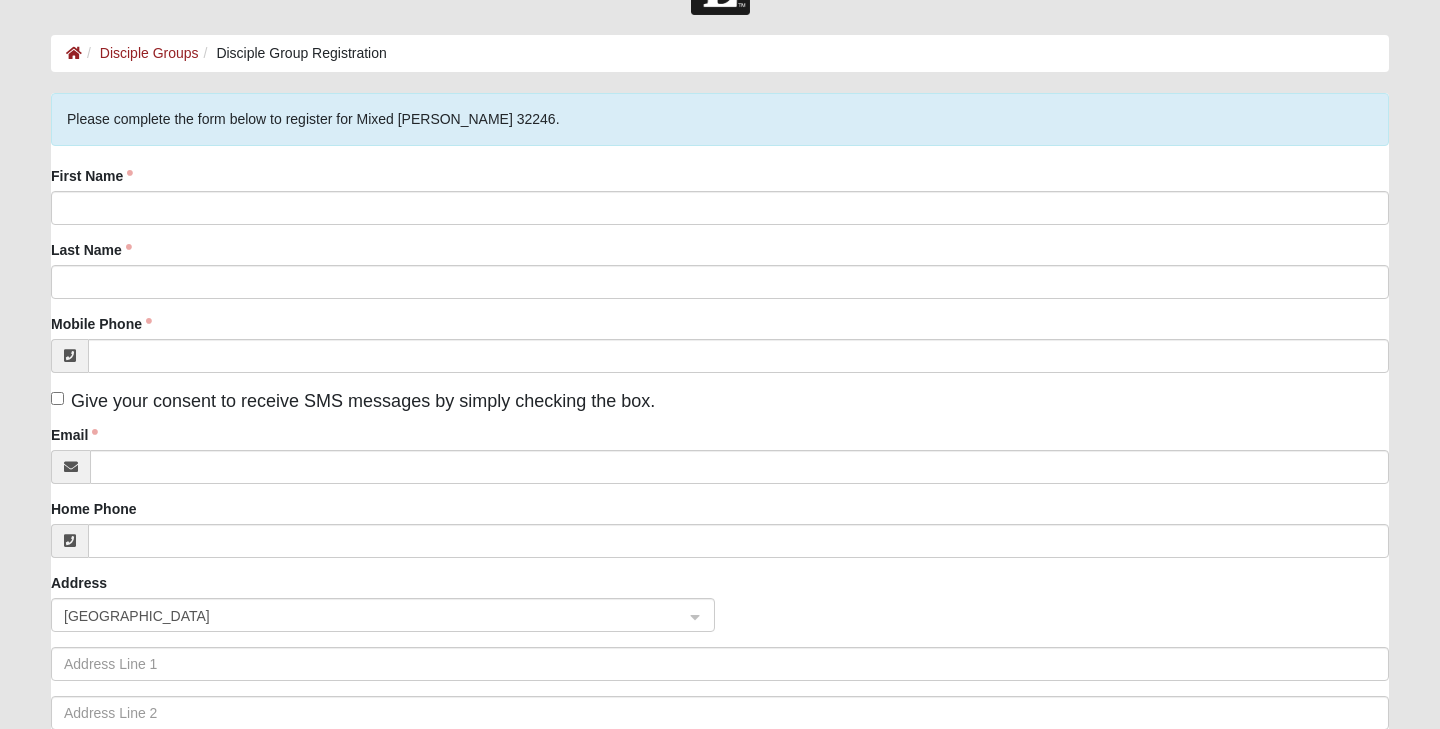 scroll, scrollTop: 47, scrollLeft: 0, axis: vertical 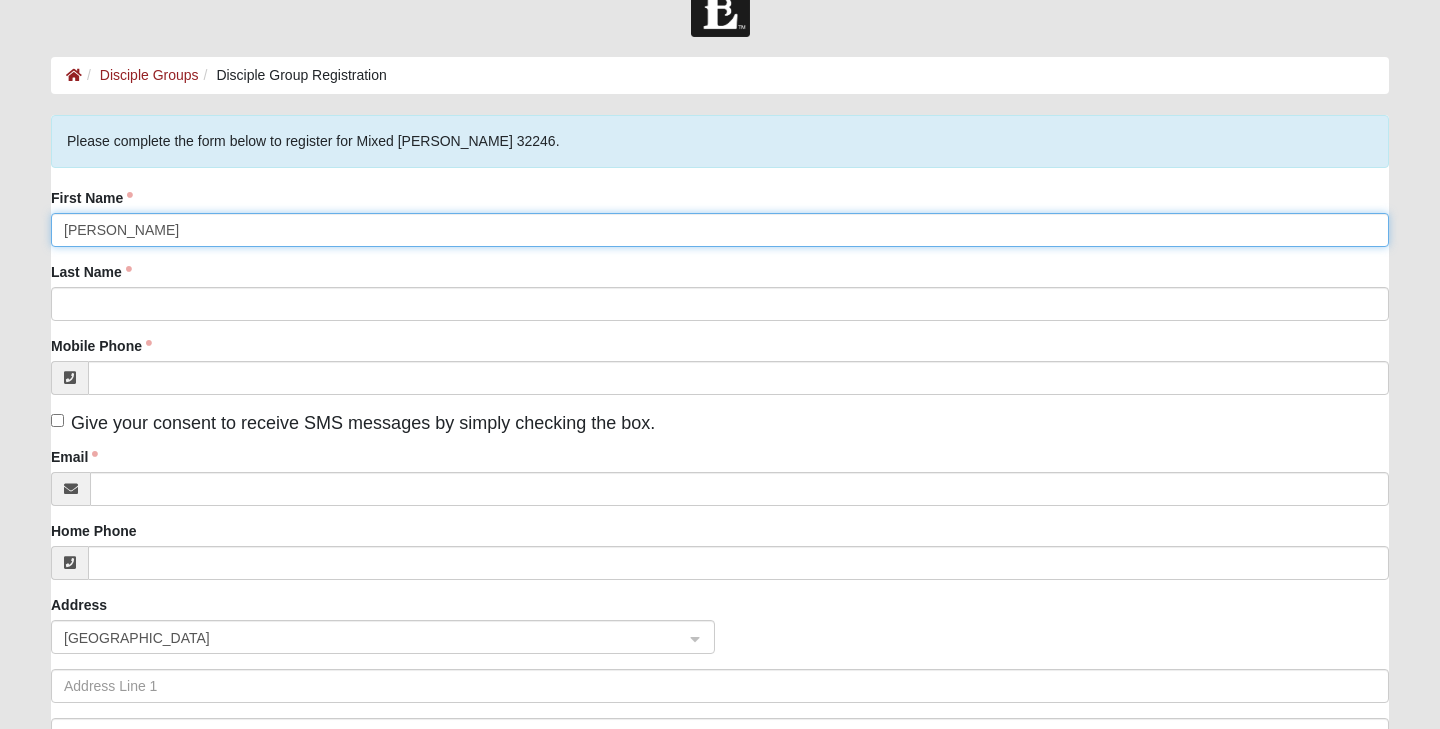 type on "Karah" 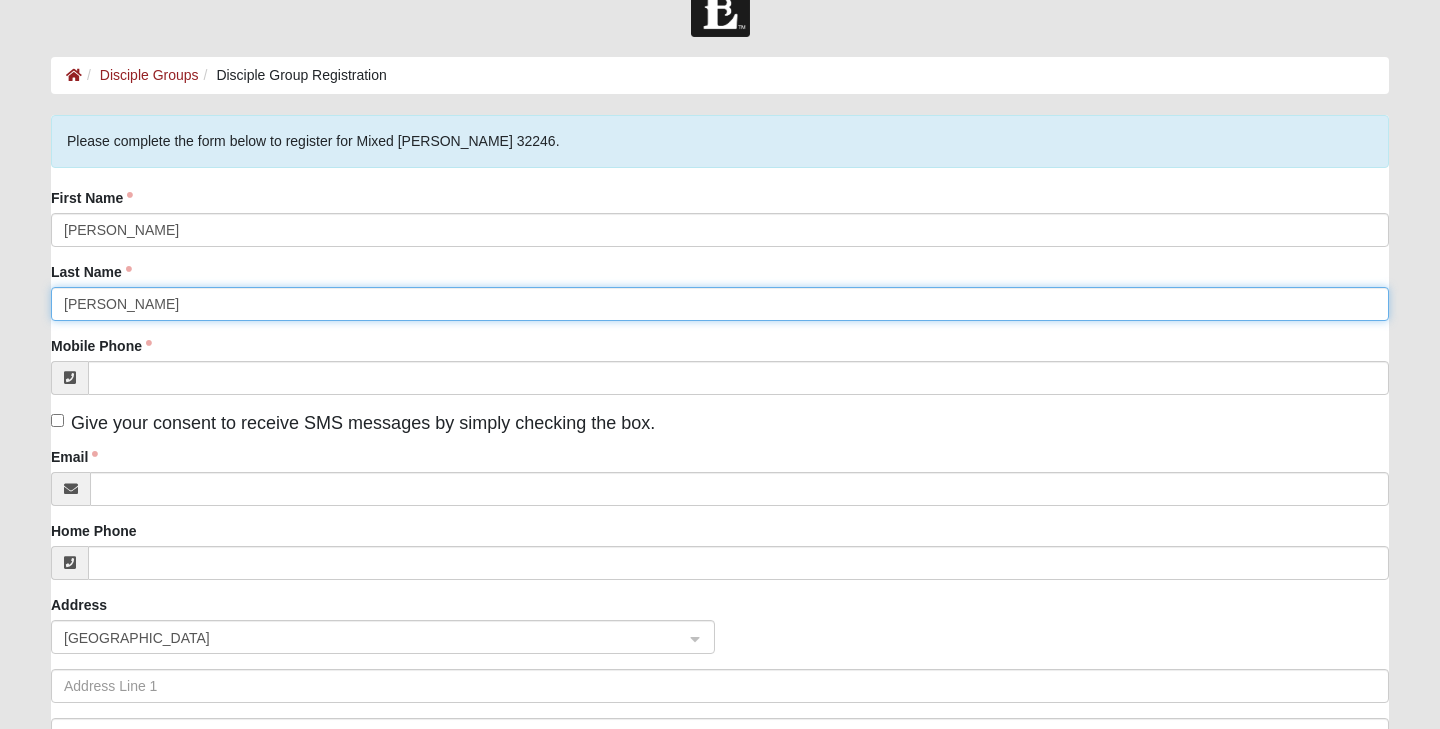 type on "Hammontree" 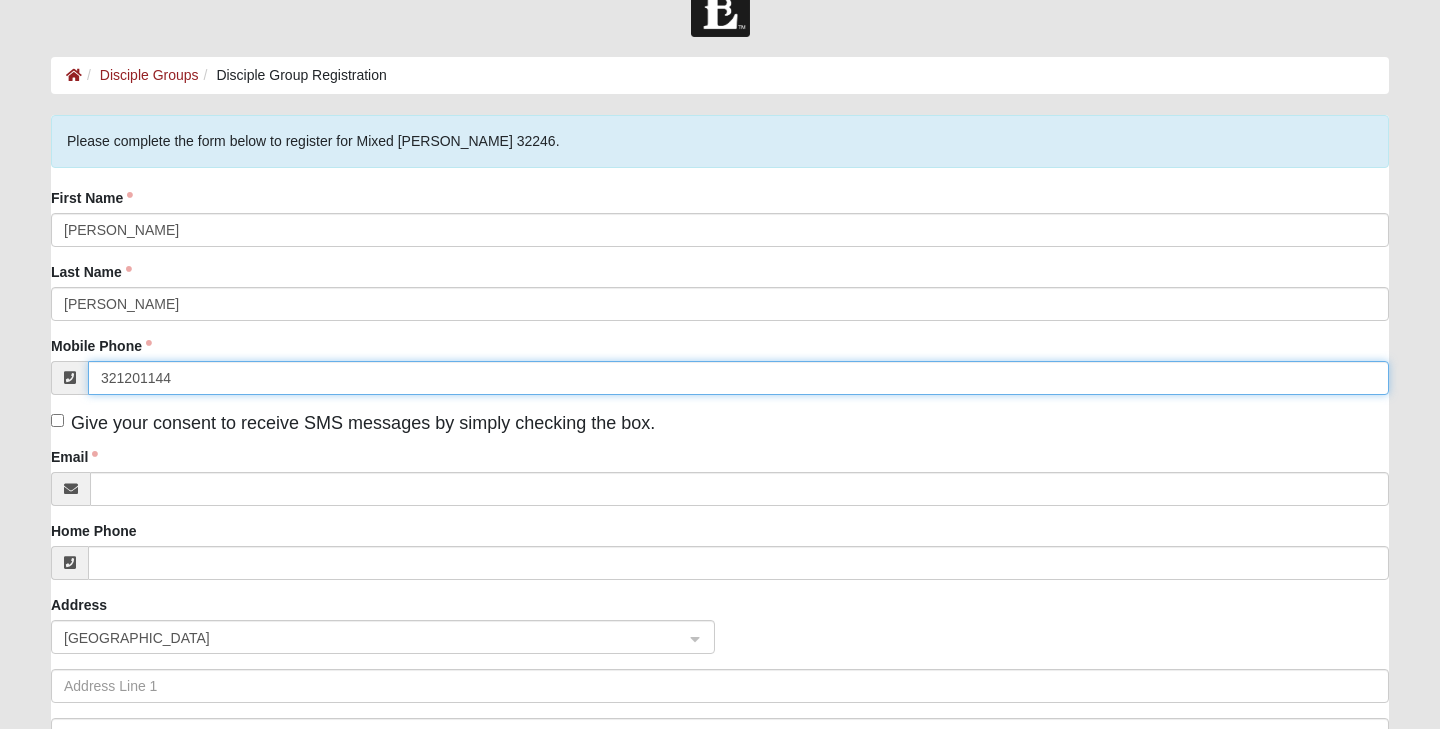 type on "(321) 201-1445" 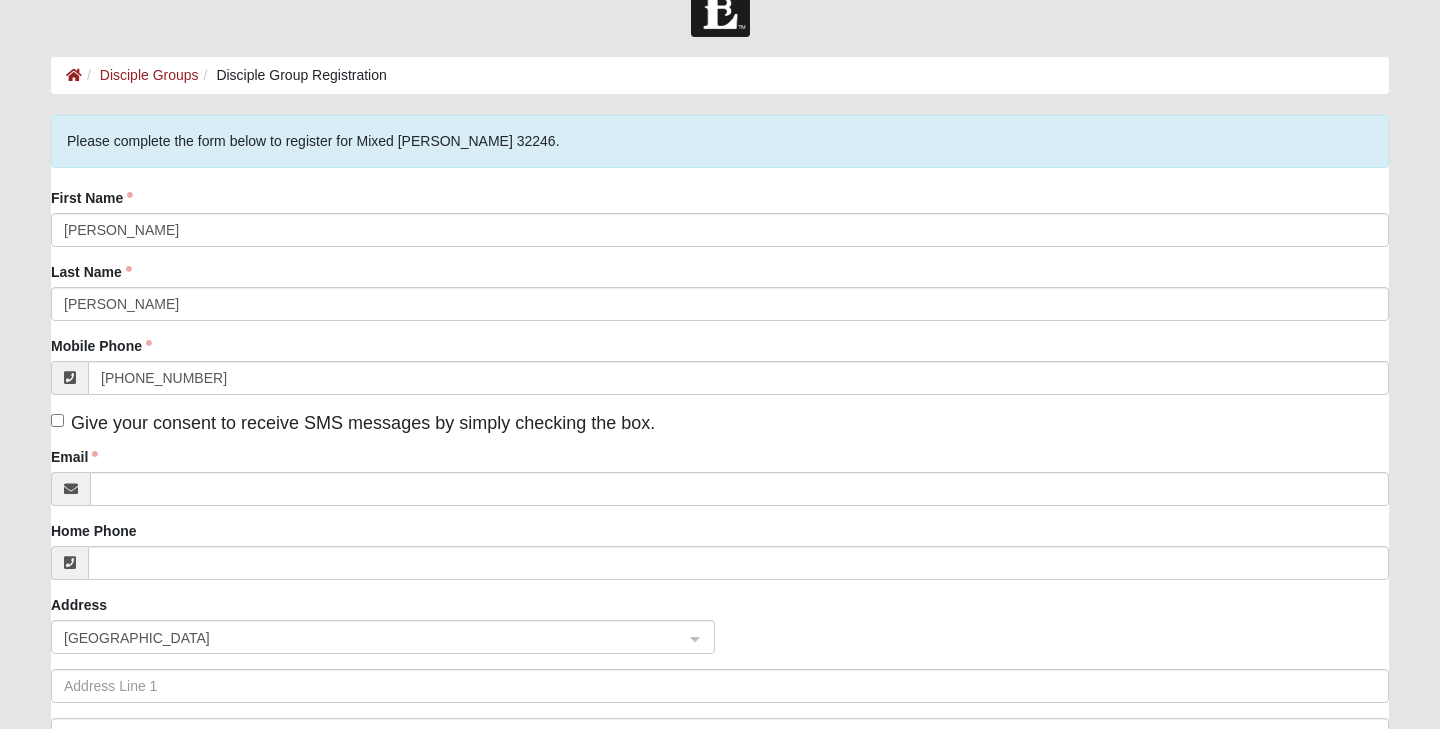 click on "Give your consent to receive SMS messages by simply checking the box." at bounding box center [57, 420] 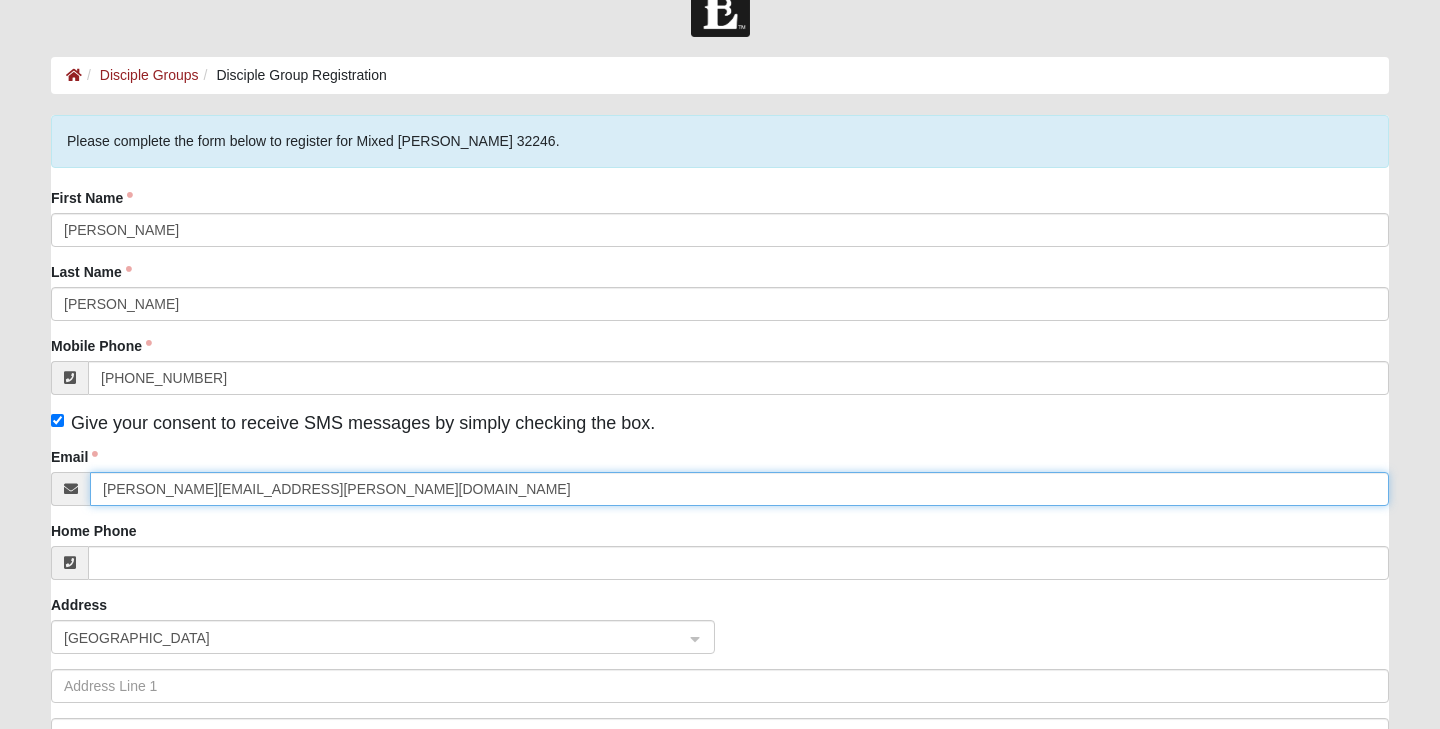 type on "karah.hammontree@gmail.com" 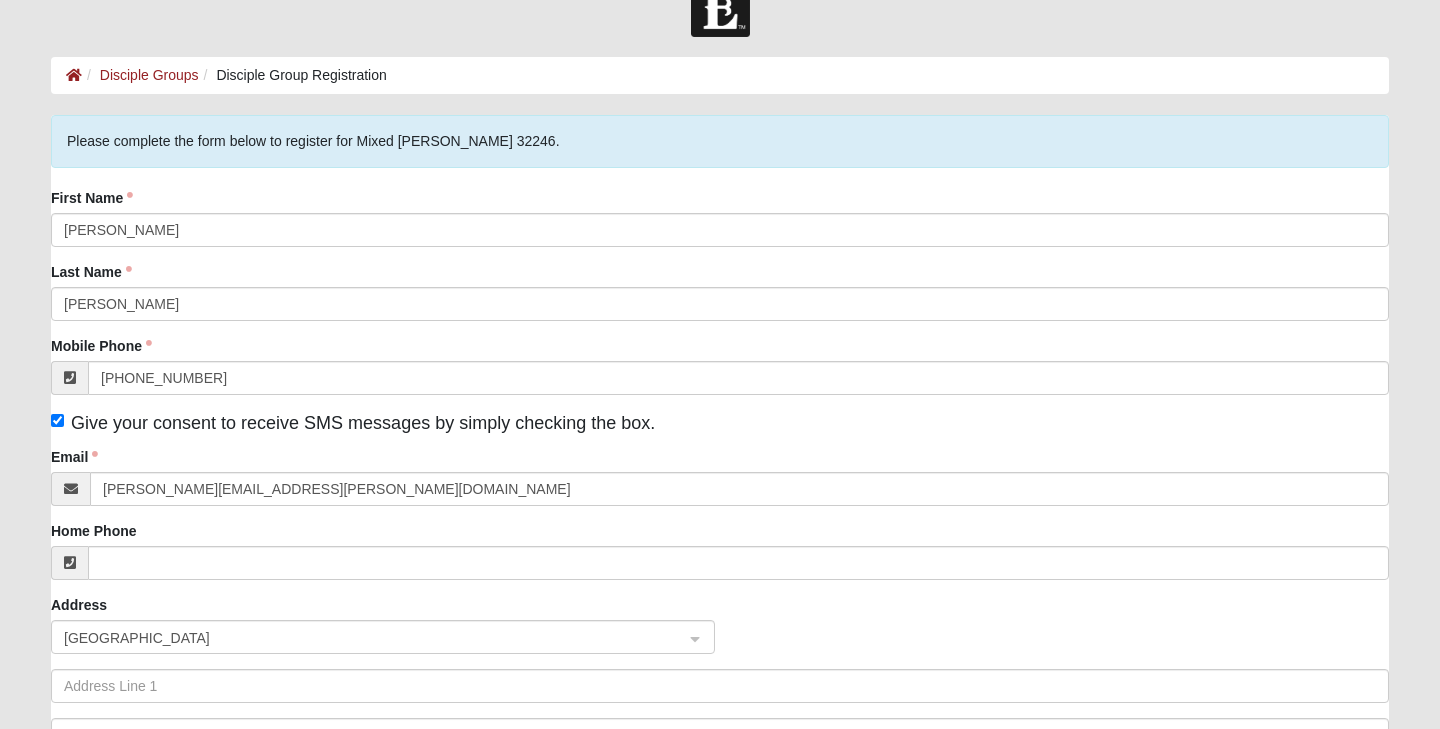 click on "Log In
Disciple Group Registration
Disciple Groups Disciple Group Registration
Error
Please complete the form below to register for Mixed Davis 32246.
First Name    Karah     Last Name    Hammontree     Mobile Phone    (321) 201-1445         Email" at bounding box center (720, 569) 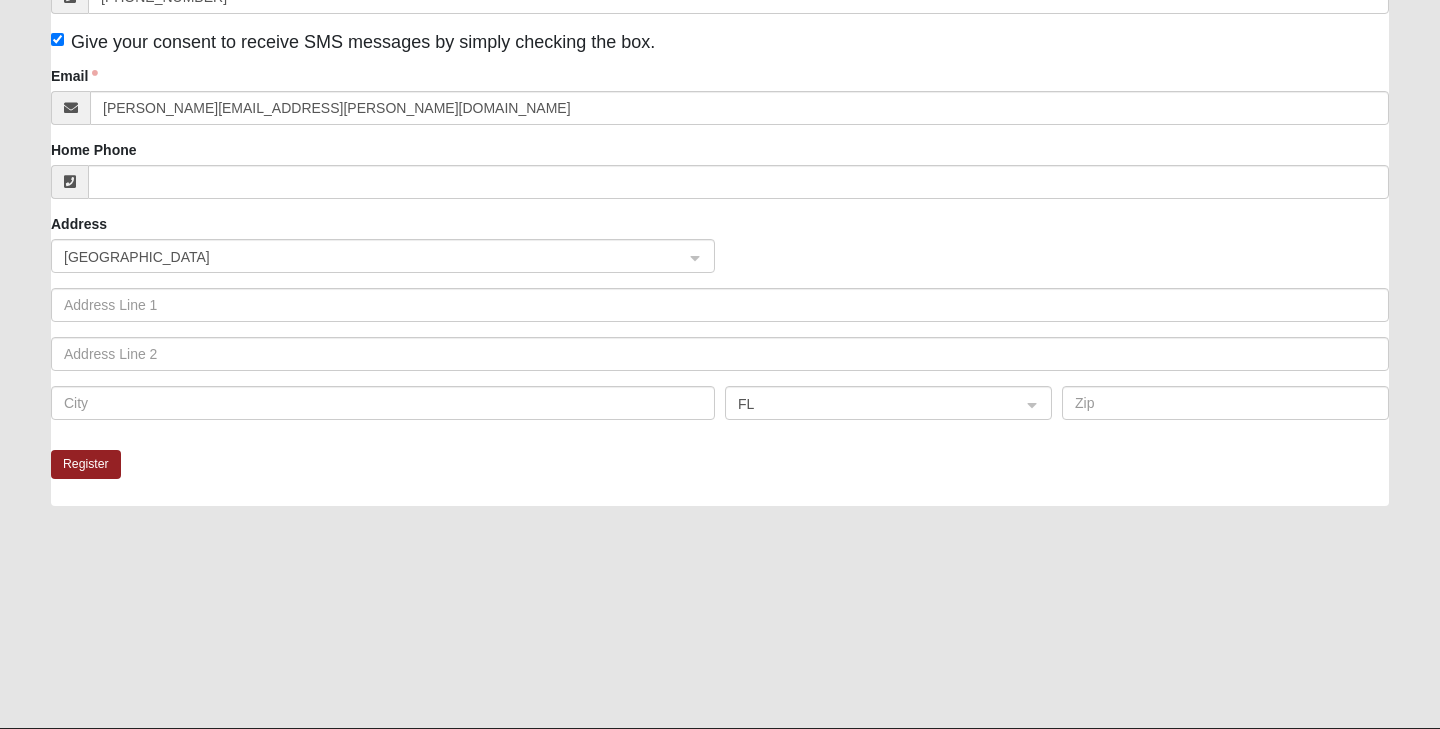 scroll, scrollTop: 431, scrollLeft: 0, axis: vertical 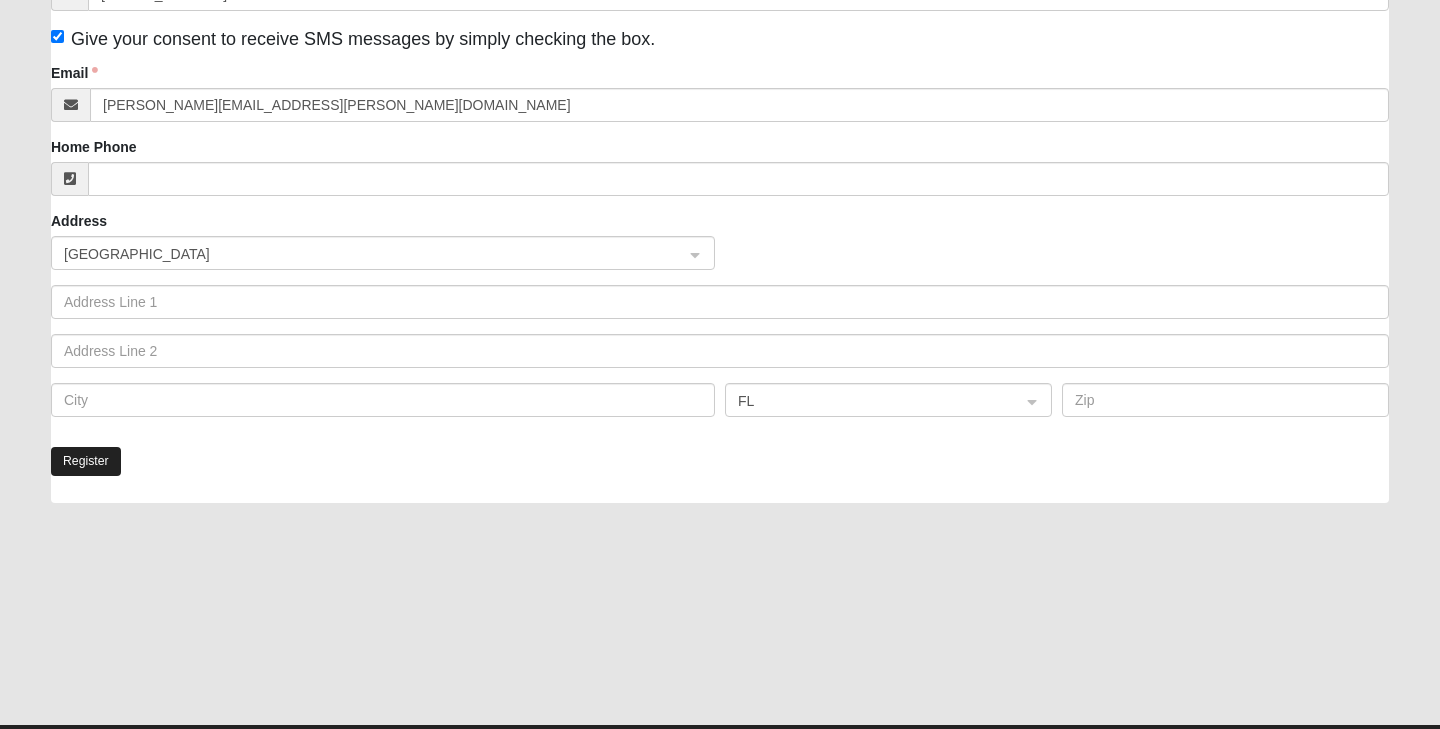 click on "Register" 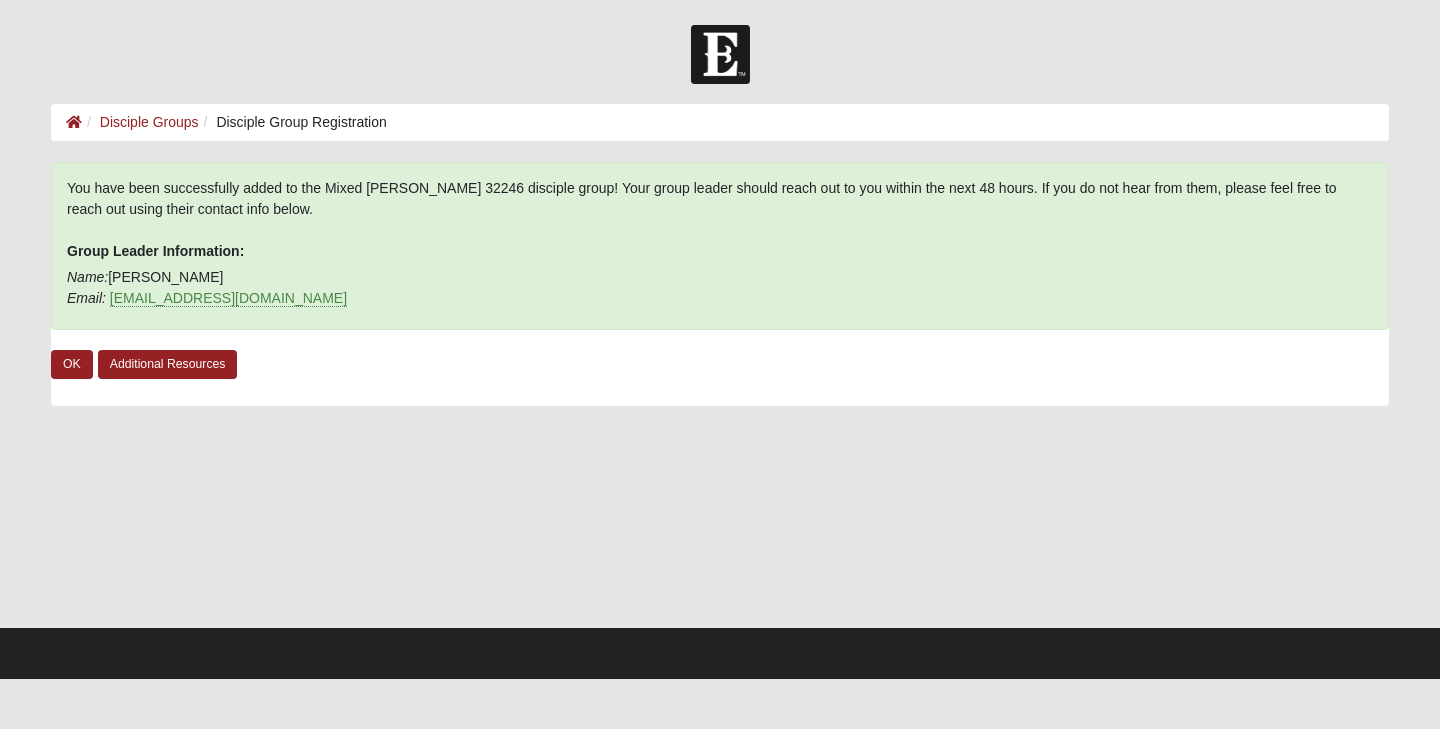 scroll, scrollTop: 0, scrollLeft: 0, axis: both 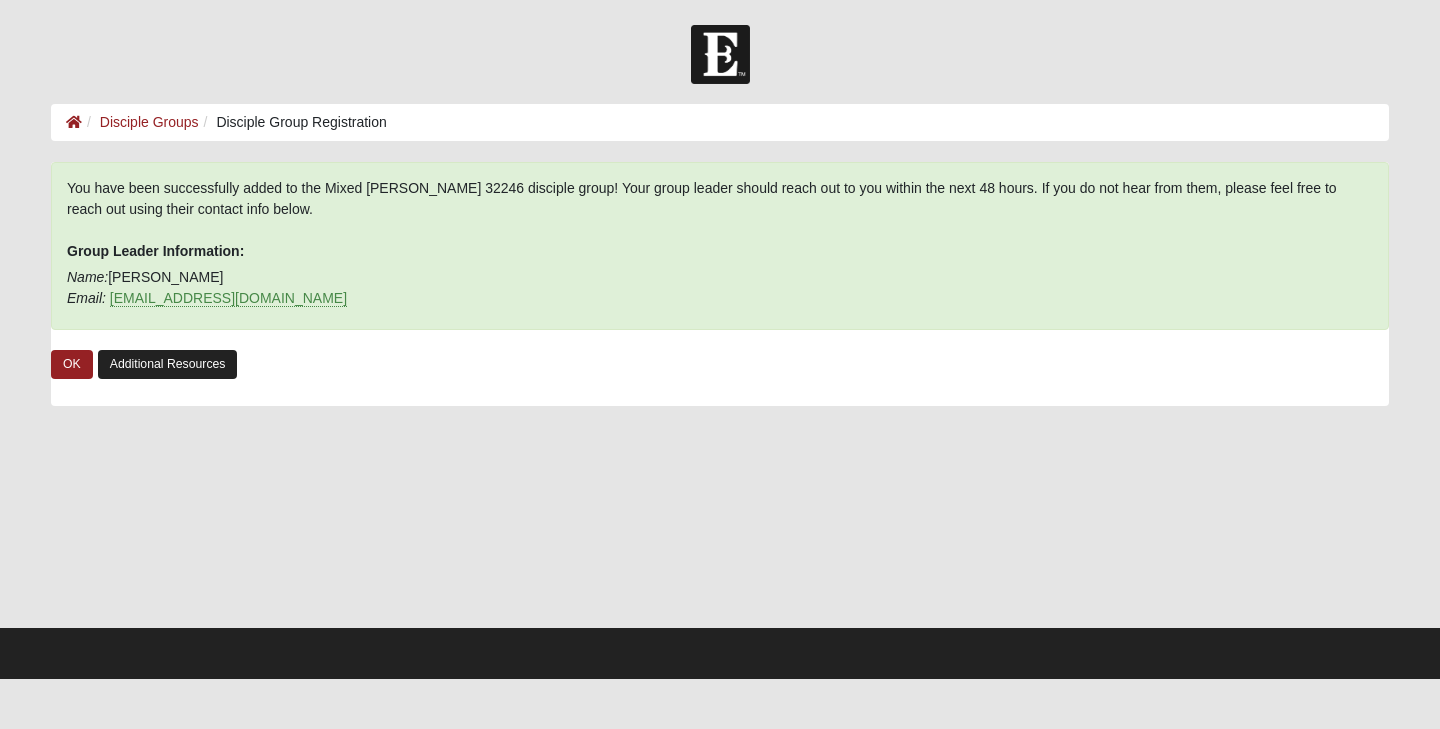 click on "Additional Resources" at bounding box center [168, 364] 